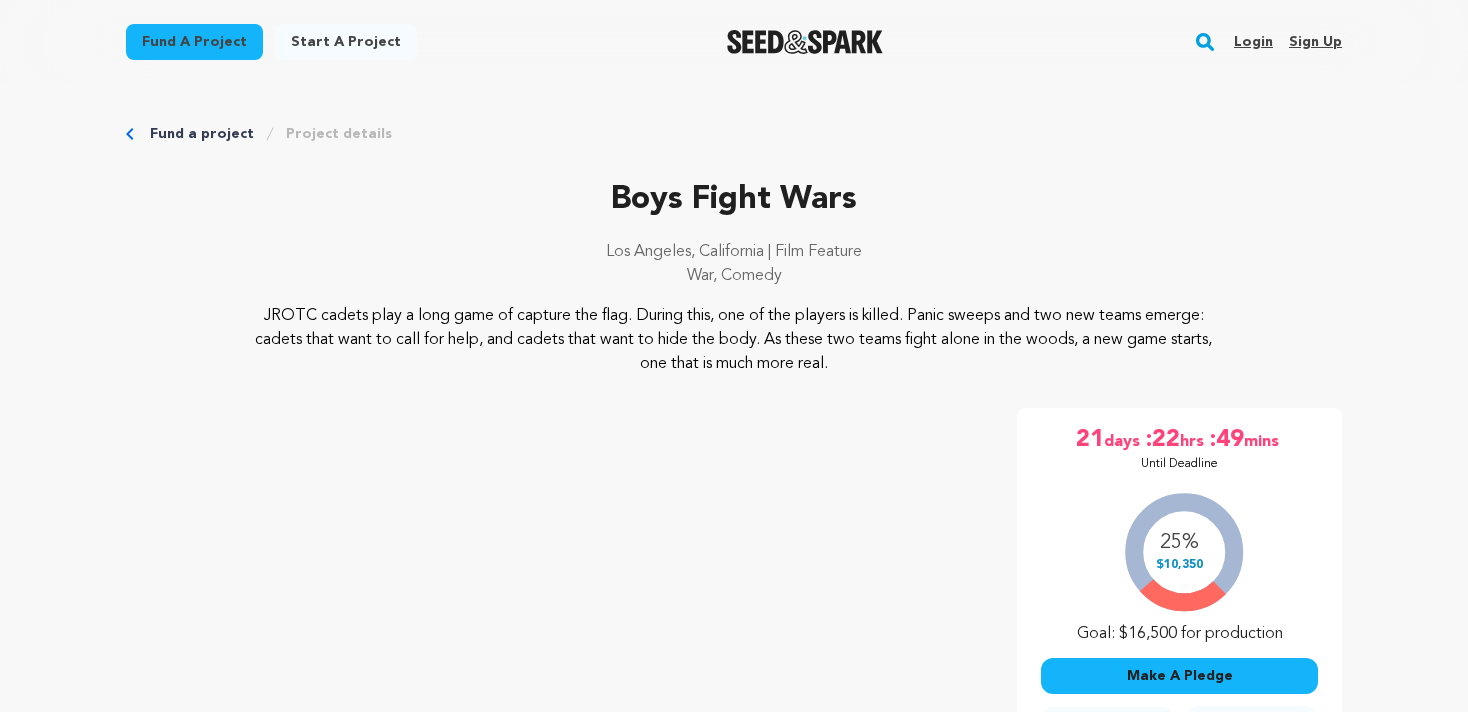 scroll, scrollTop: 0, scrollLeft: 0, axis: both 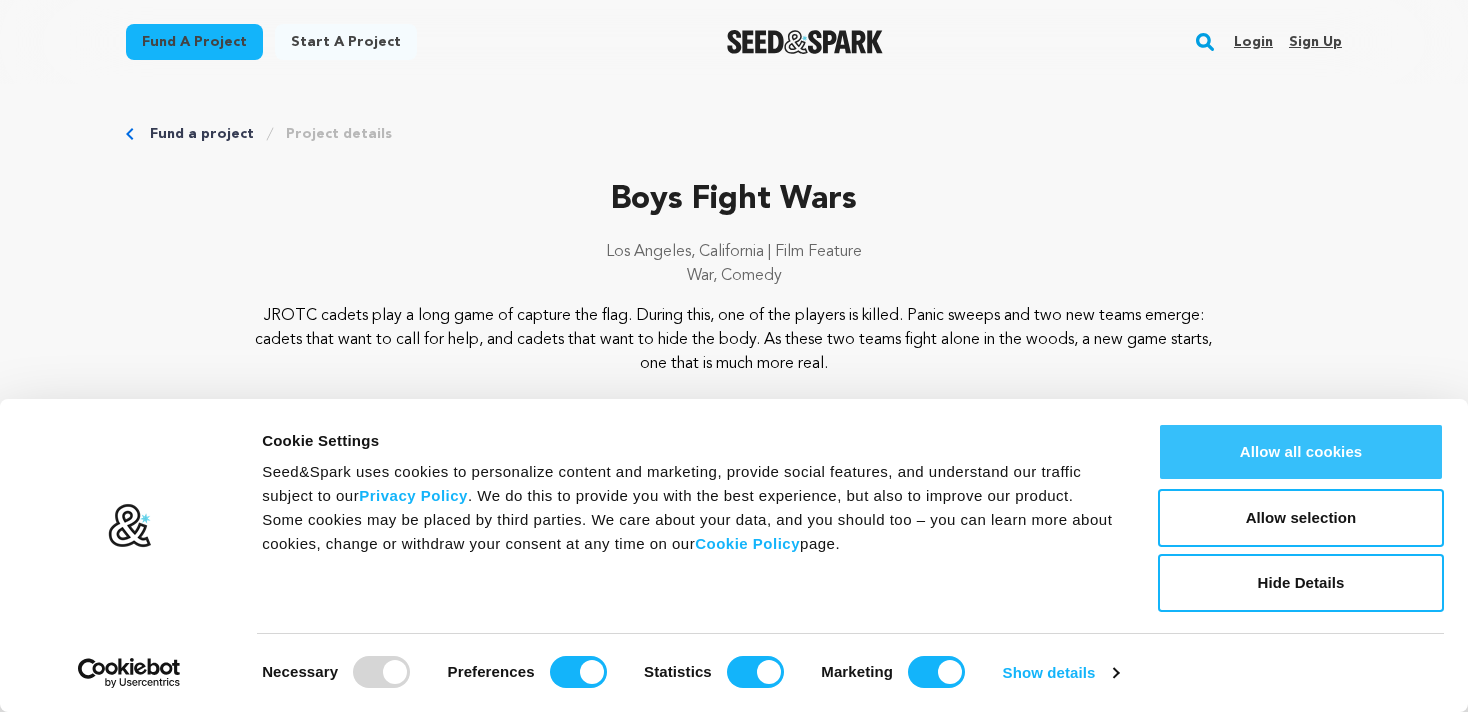 click on "Allow all cookies" at bounding box center [1301, 452] 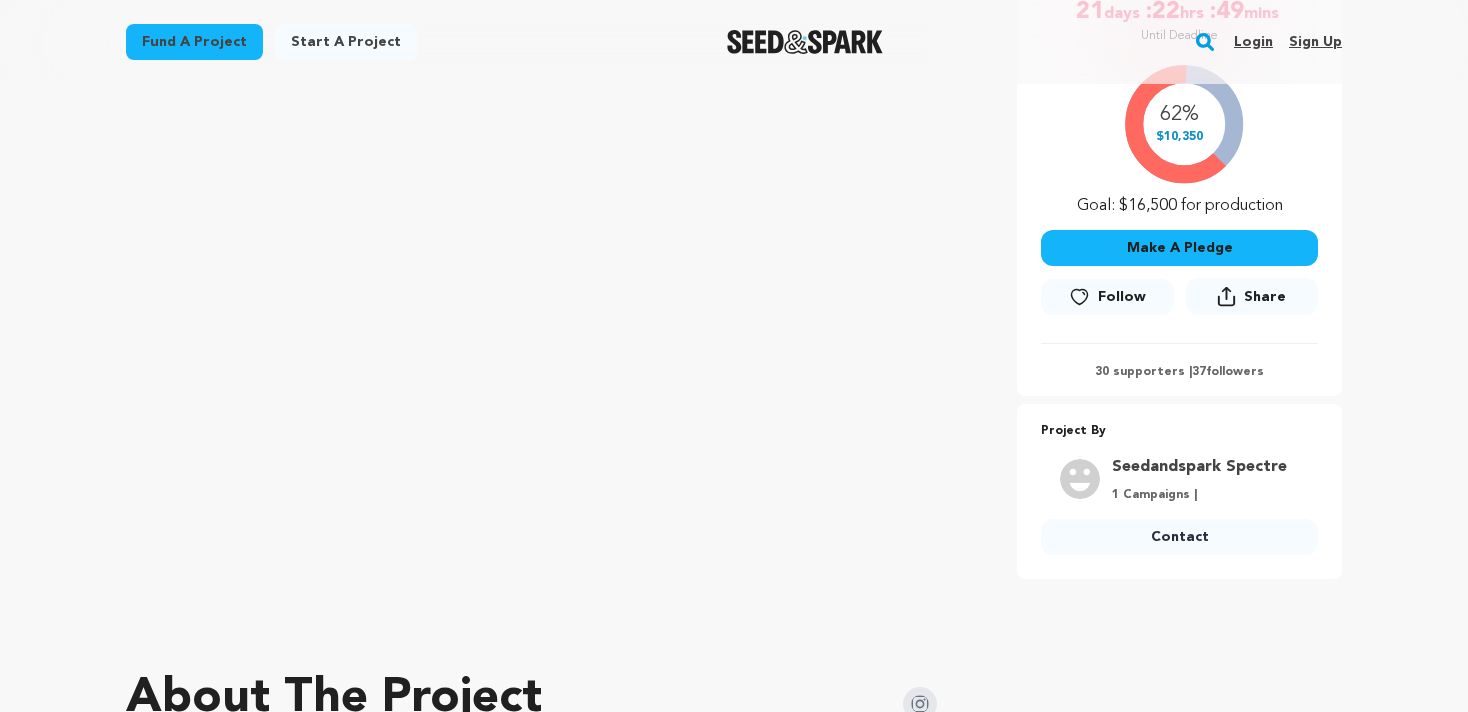 scroll, scrollTop: 500, scrollLeft: 0, axis: vertical 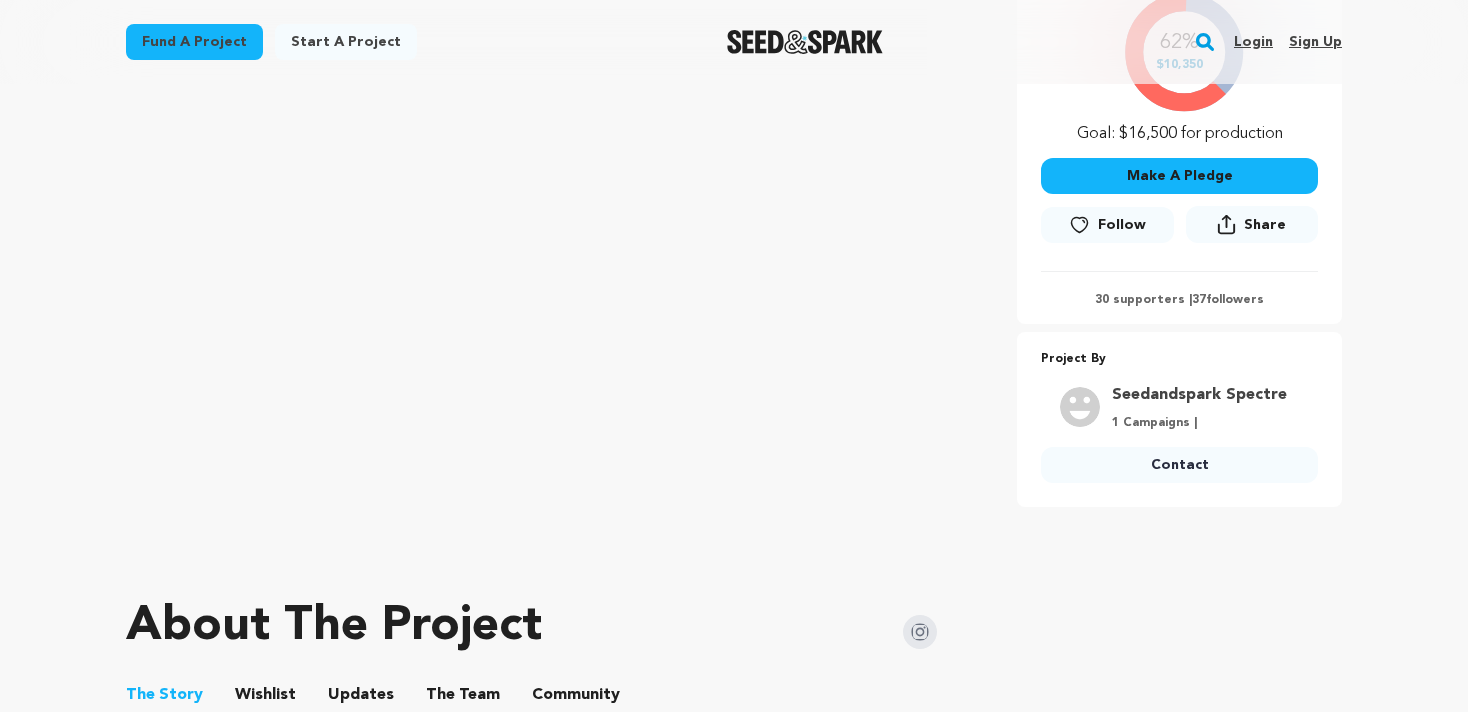 click on "Make A Pledge" at bounding box center [1179, 176] 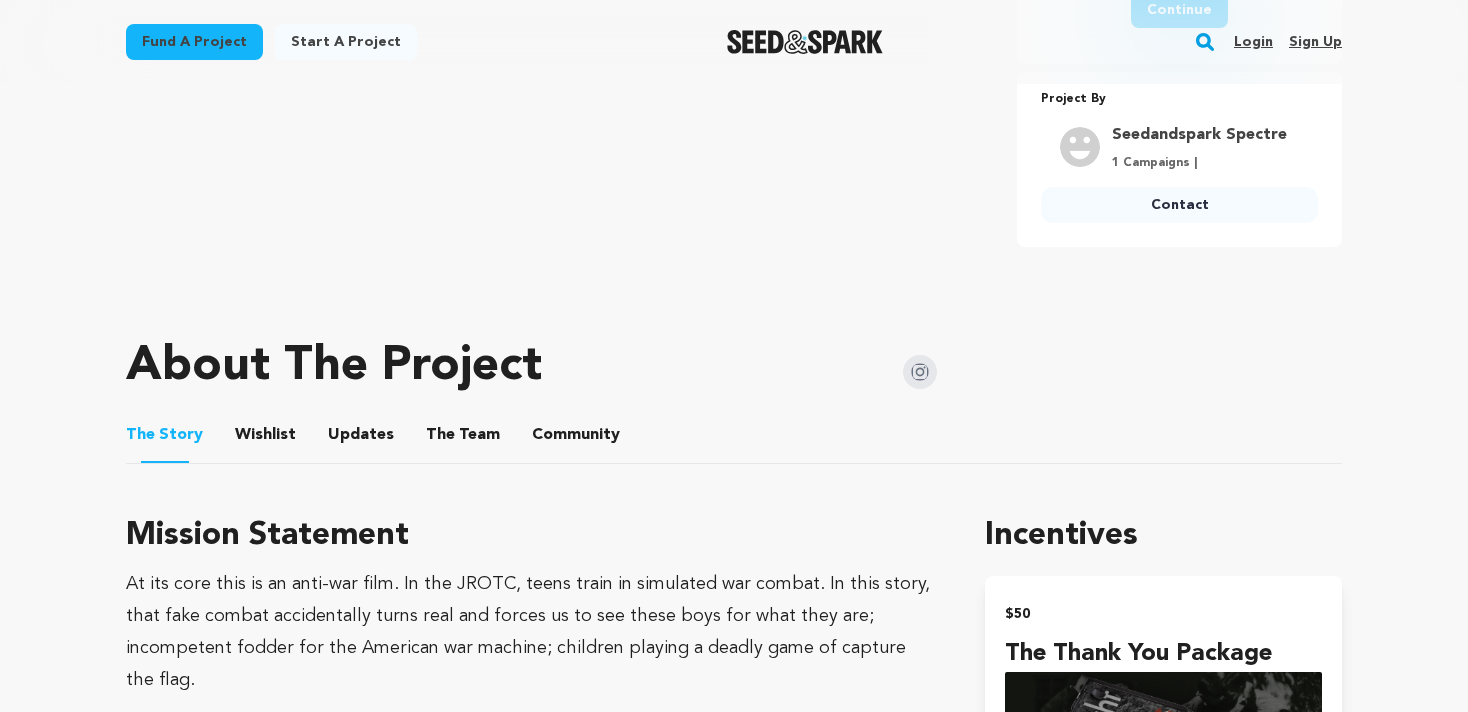 scroll, scrollTop: 600, scrollLeft: 0, axis: vertical 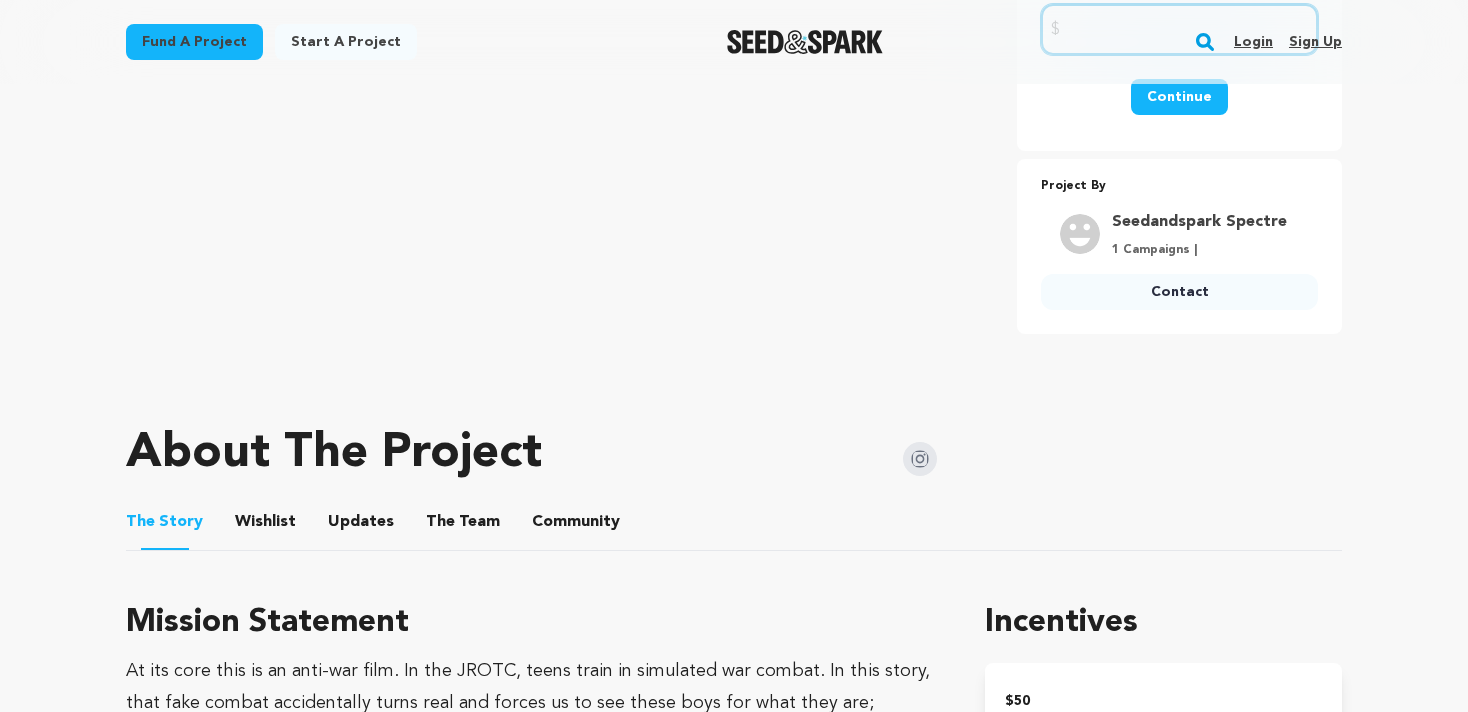 click on "Wishlist" at bounding box center [266, 526] 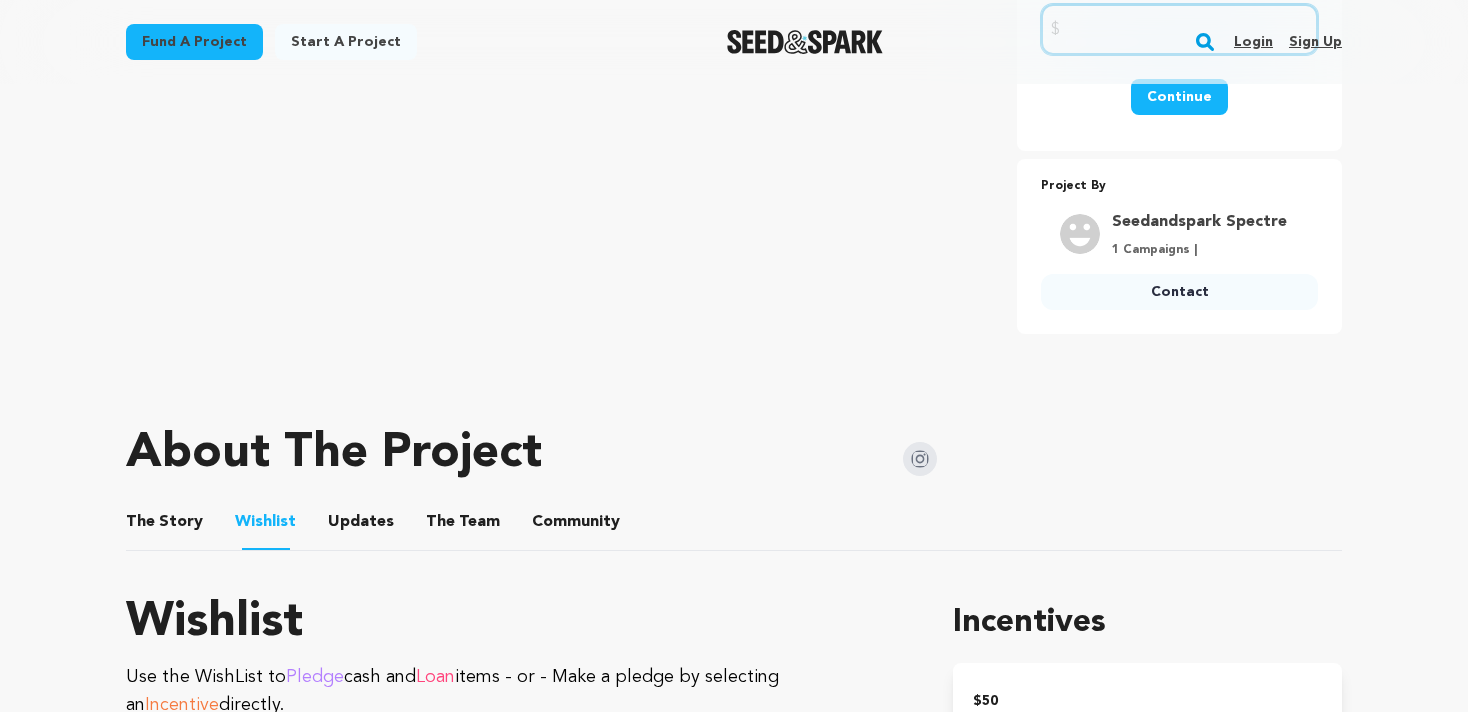 click on "The Team" at bounding box center (463, 526) 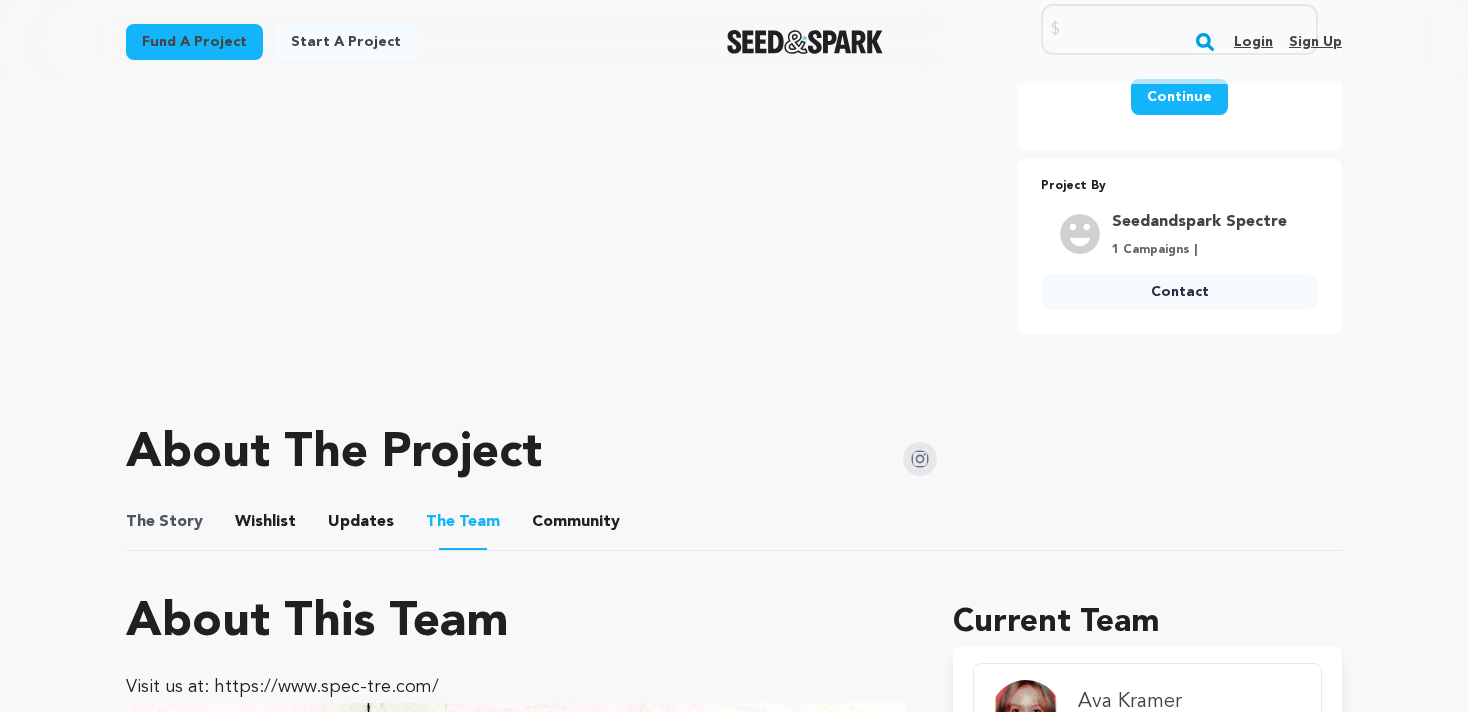 click on "The   Story" at bounding box center (164, 522) 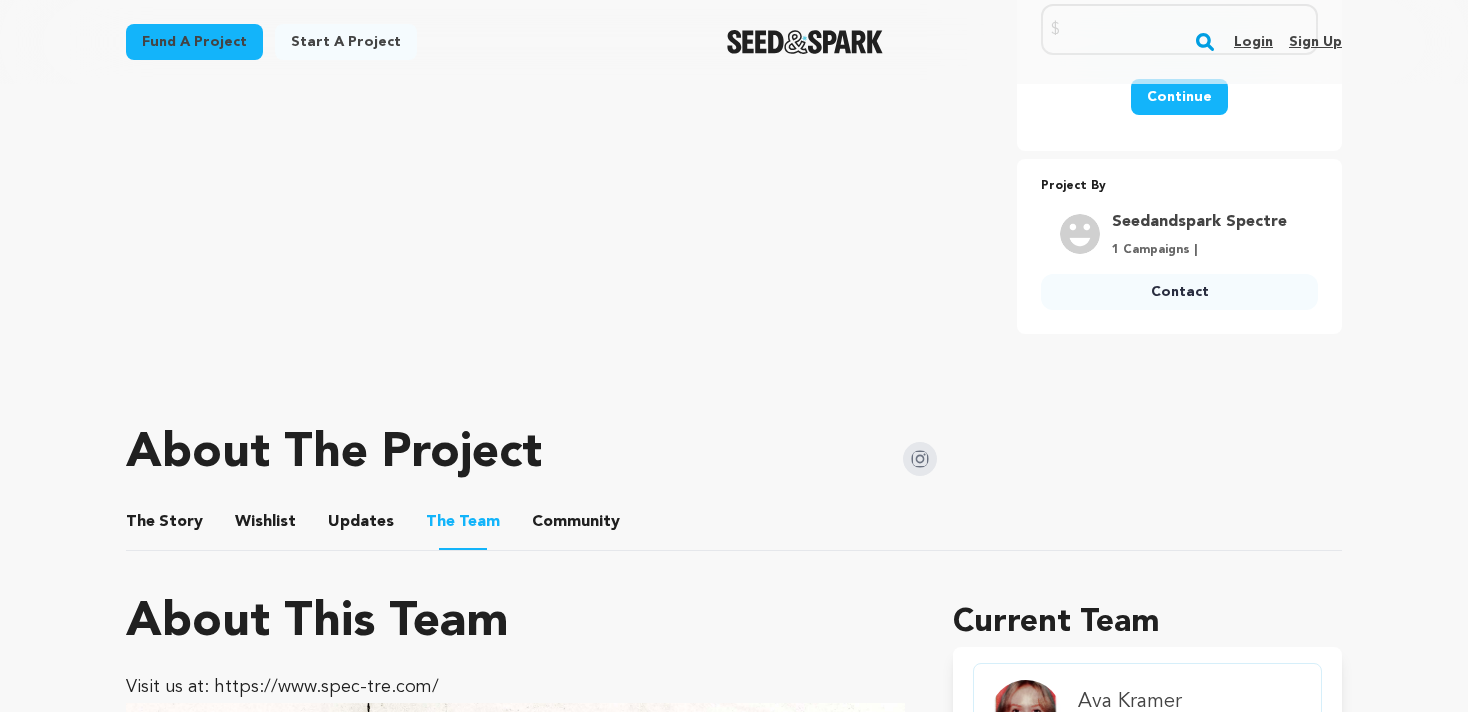 click on "The Story" at bounding box center (165, 526) 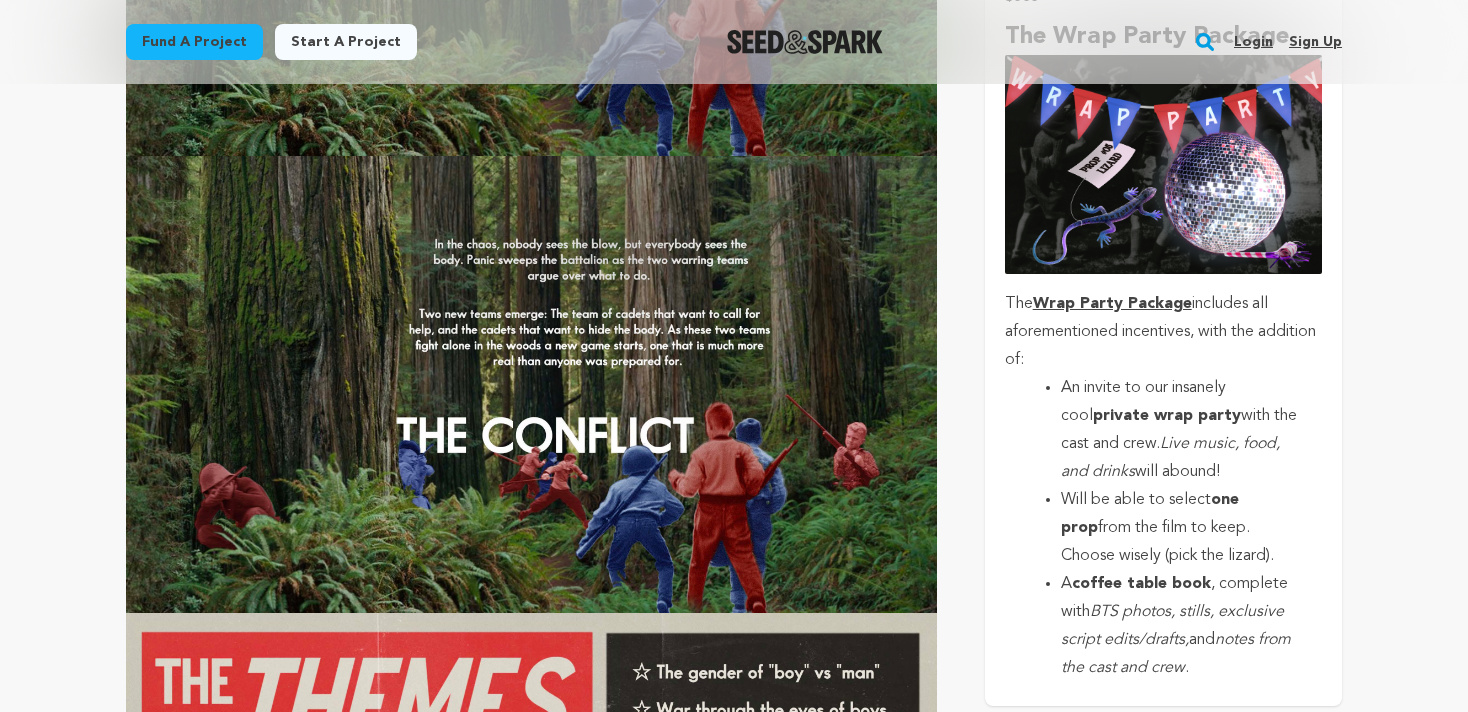 scroll, scrollTop: 3200, scrollLeft: 0, axis: vertical 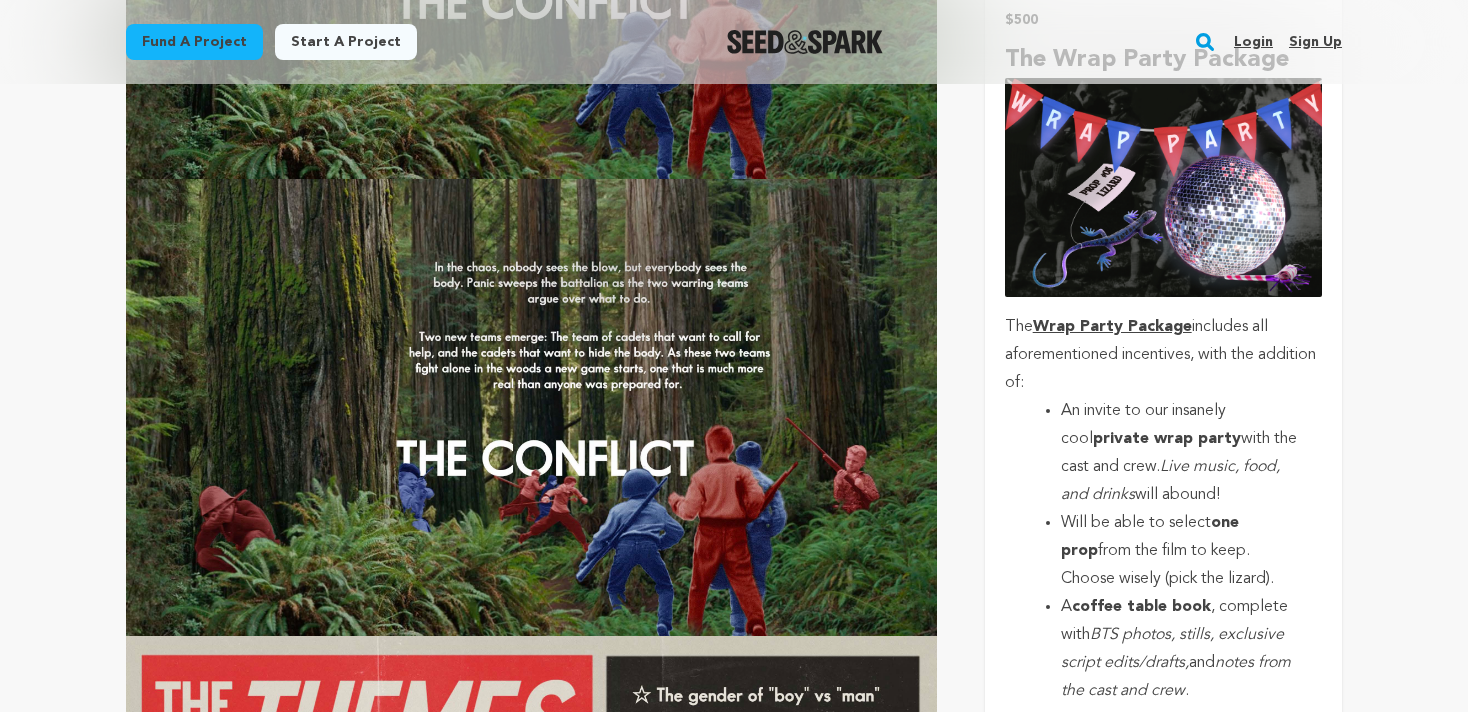 click on "An invite to our insanely cool  private wrap party  with the cast and crew.  Live music, food, and drinks  will abound!" at bounding box center [1179, 453] 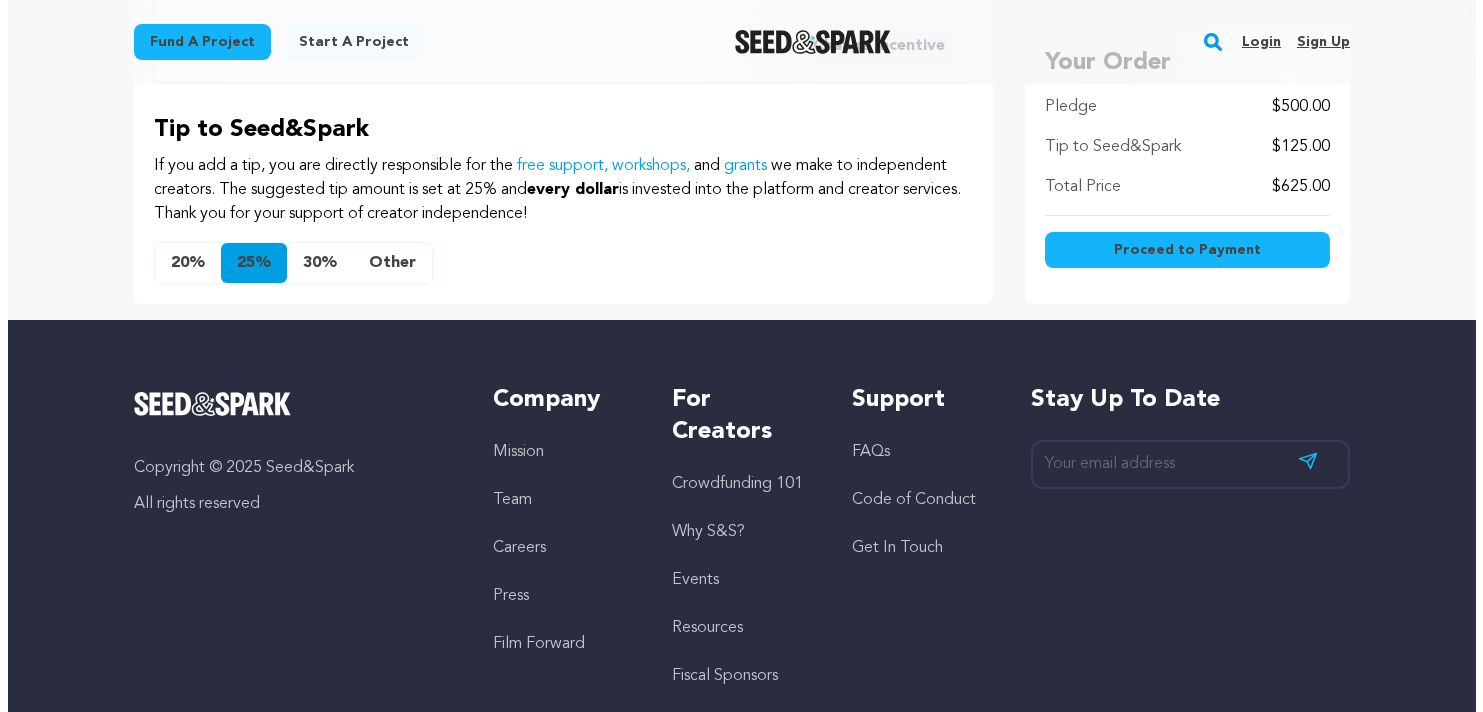 scroll, scrollTop: 1271, scrollLeft: 0, axis: vertical 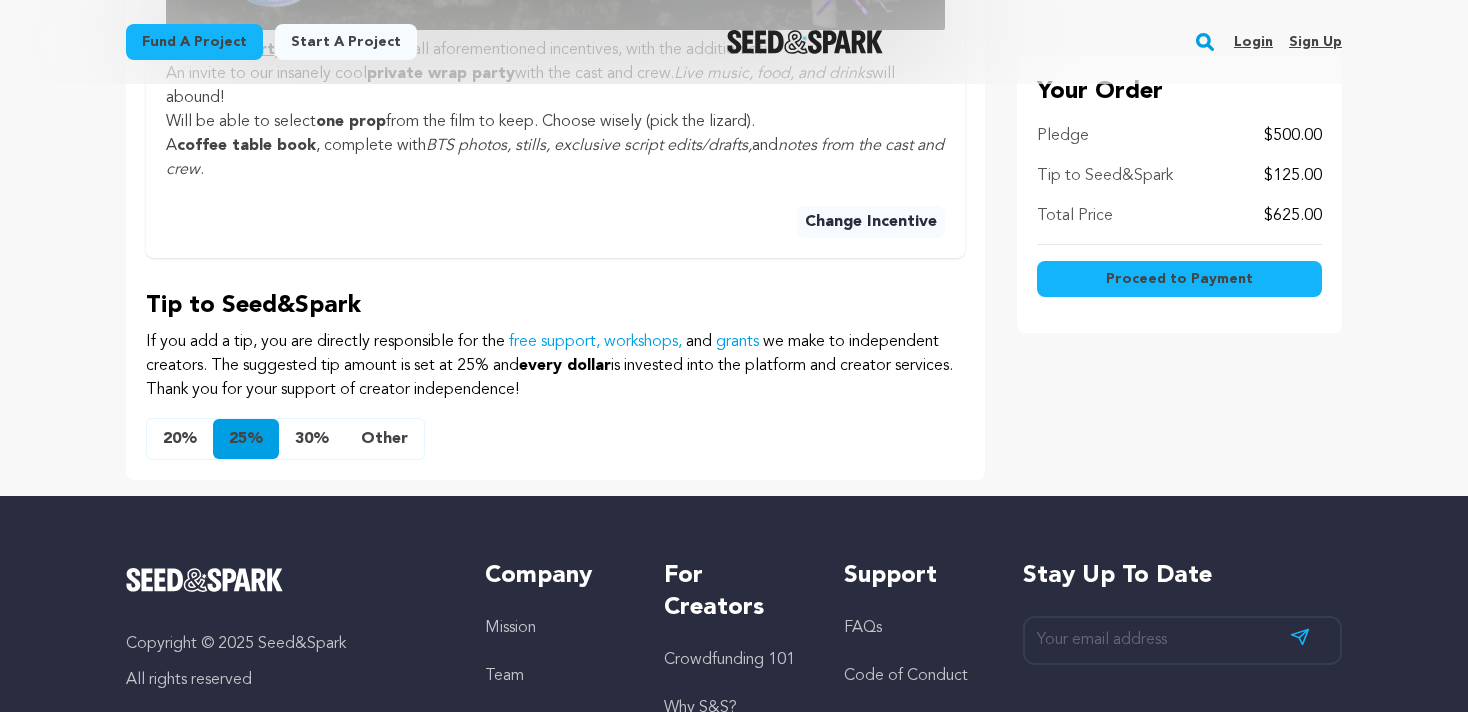 click on "Tip to Seed&Spark
If you add a tip, you are directly responsible for the
free support, workshops,
and
grants
we make to
independent creators. The suggested tip amount is set at 25% and   every dollar   is invested into the platform
and creator services. Thank you for your support of creator independence!
20%
25%
30%
Other
$" at bounding box center (555, 375) 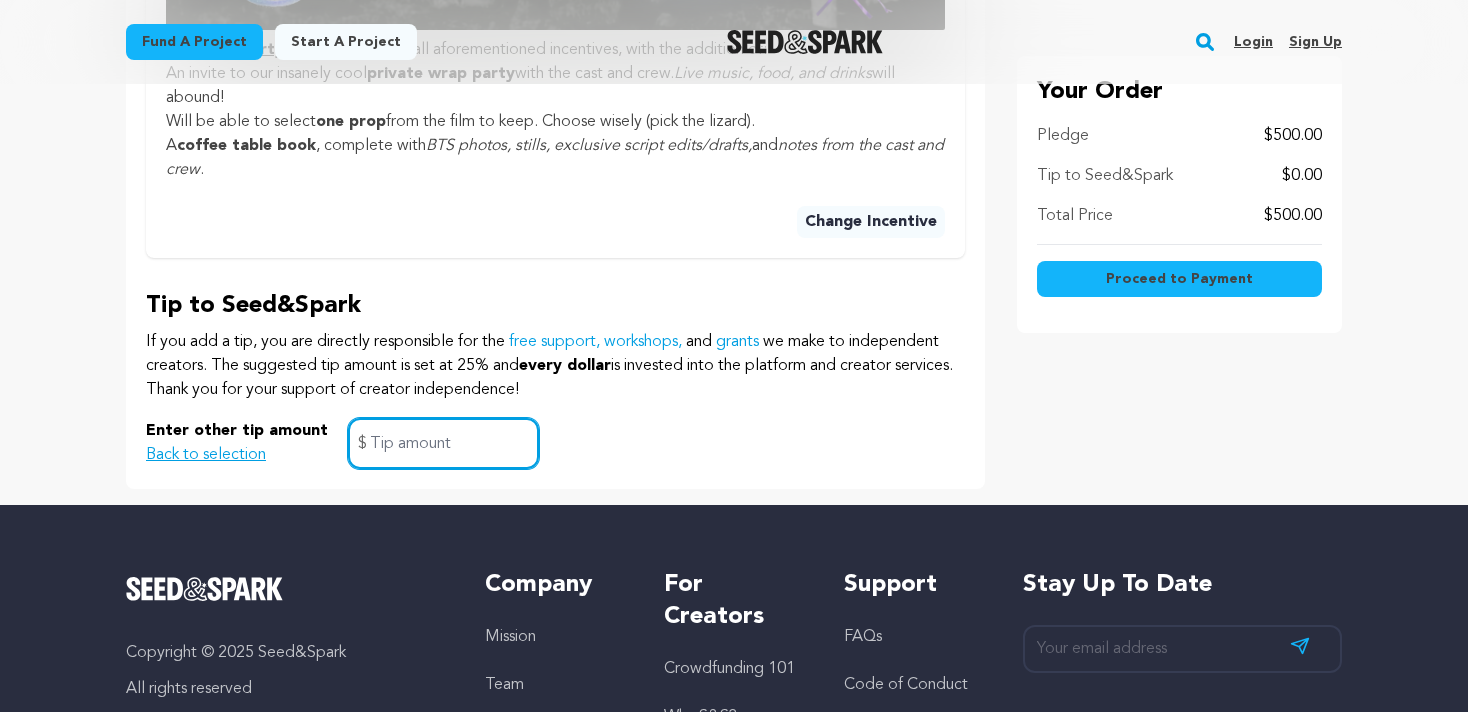 click at bounding box center [443, 443] 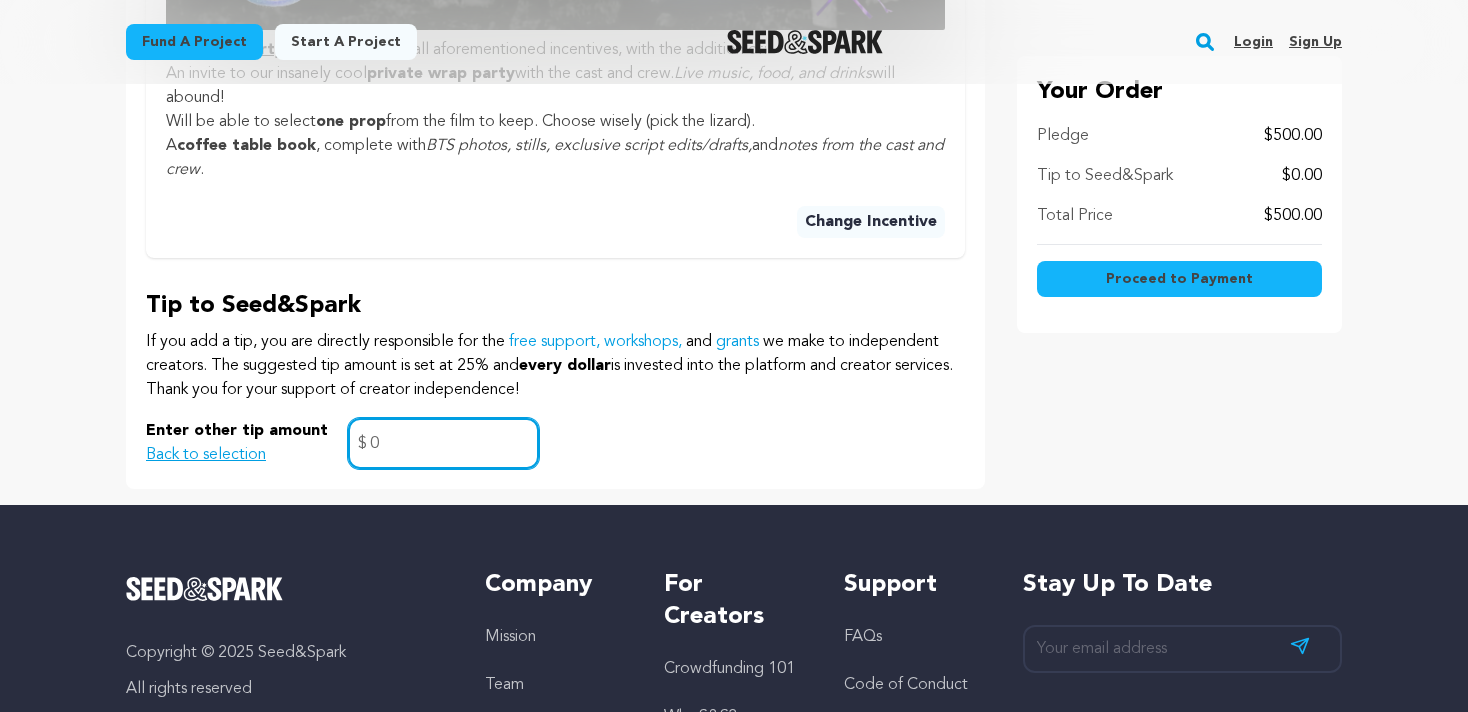type on "0" 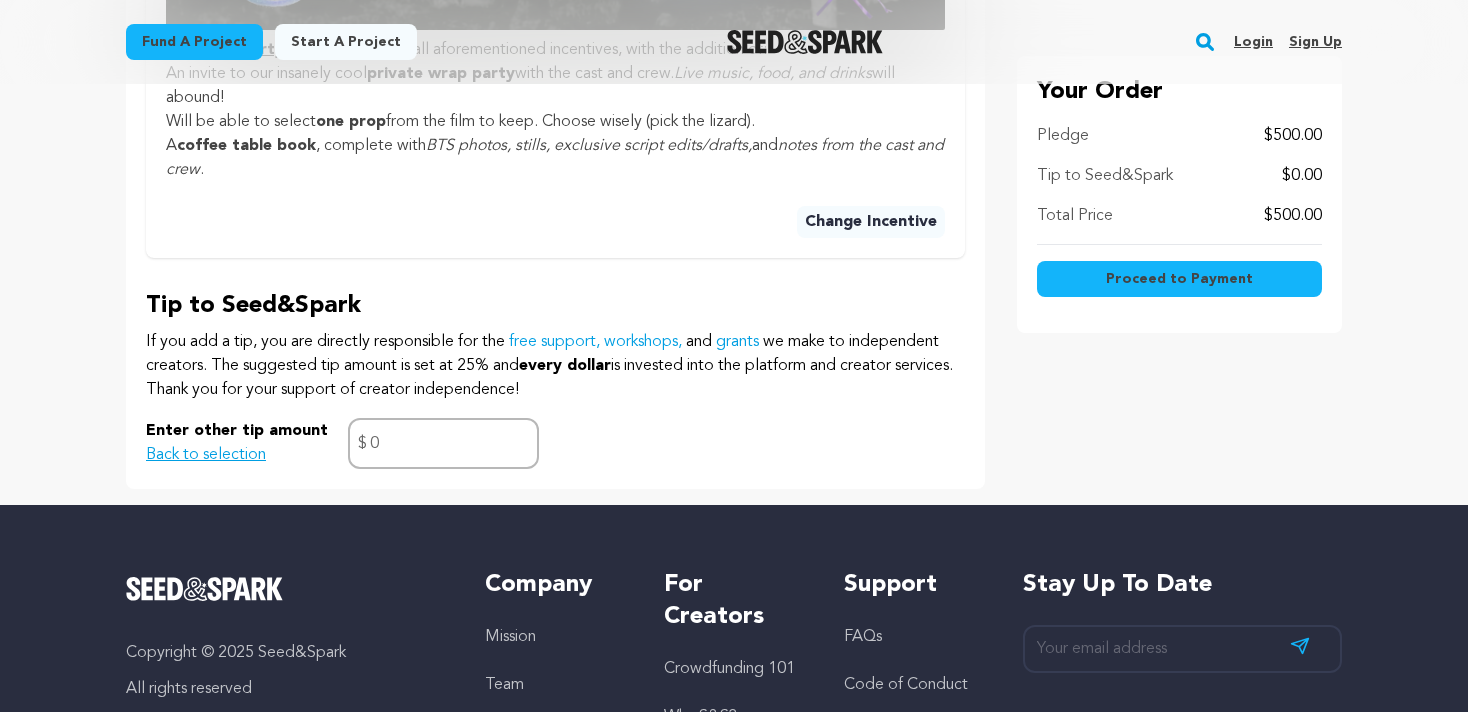 click on "Pledge Summary
Boys Fight Wars
JROTC cadets play a long game of capture the flag. During this, one of the players is killed. Panic sweeps and two new teams emerge: cadets that want to call for help, and cadets that want to hide the body. As these two teams fight alone in the woods, a new game starts, one that is much more real.
62% Funded
$500 or more
The Wrap Party Package The  Wrap Party Package will abound!" at bounding box center (555, -247) 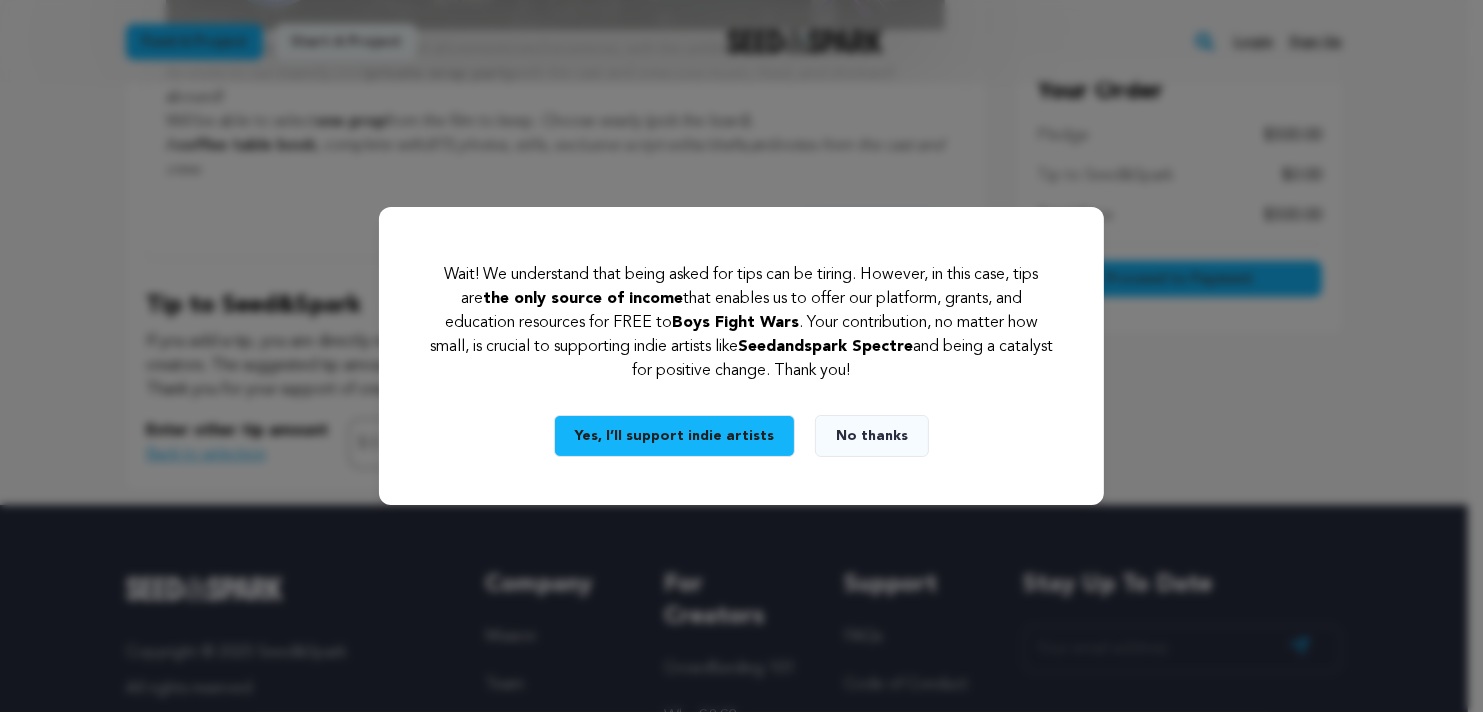 click on "No thanks" at bounding box center (872, 436) 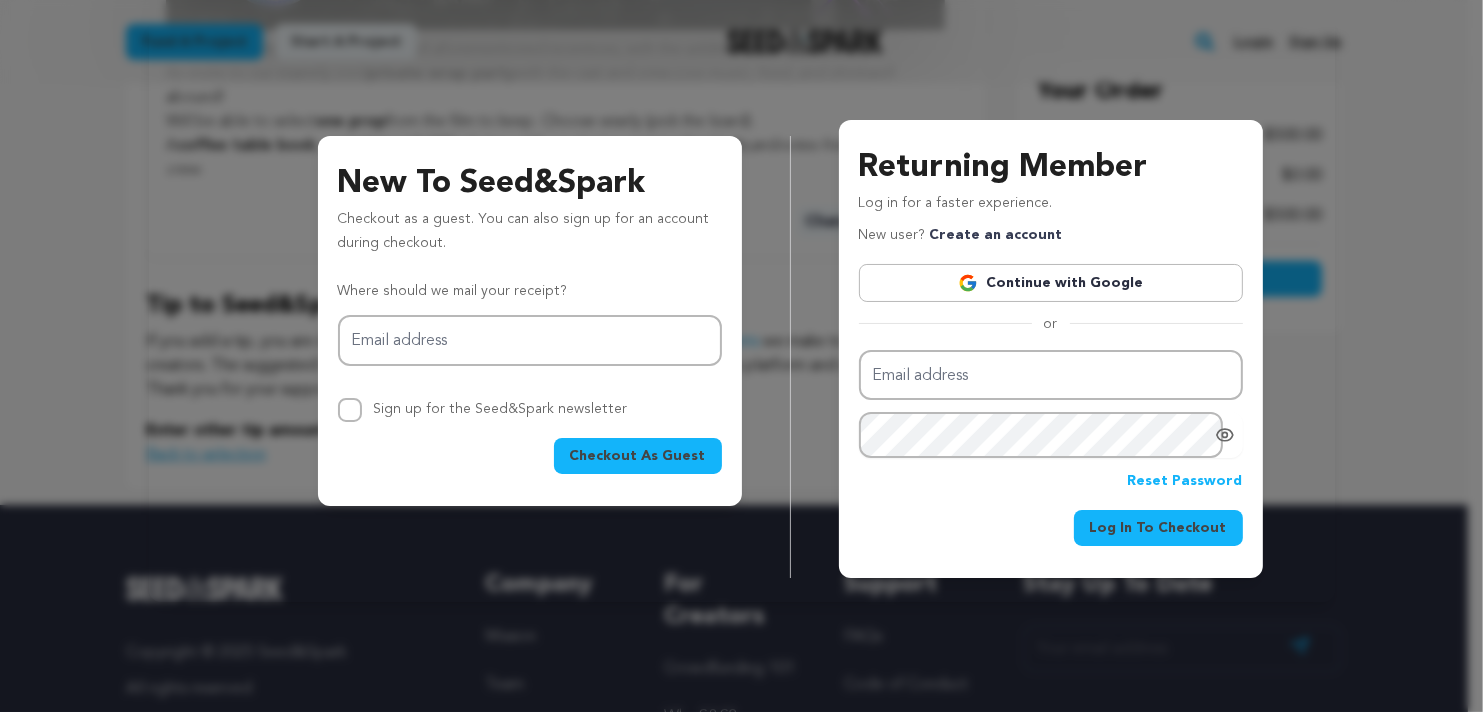 click on "Continue with Google" at bounding box center [1051, 283] 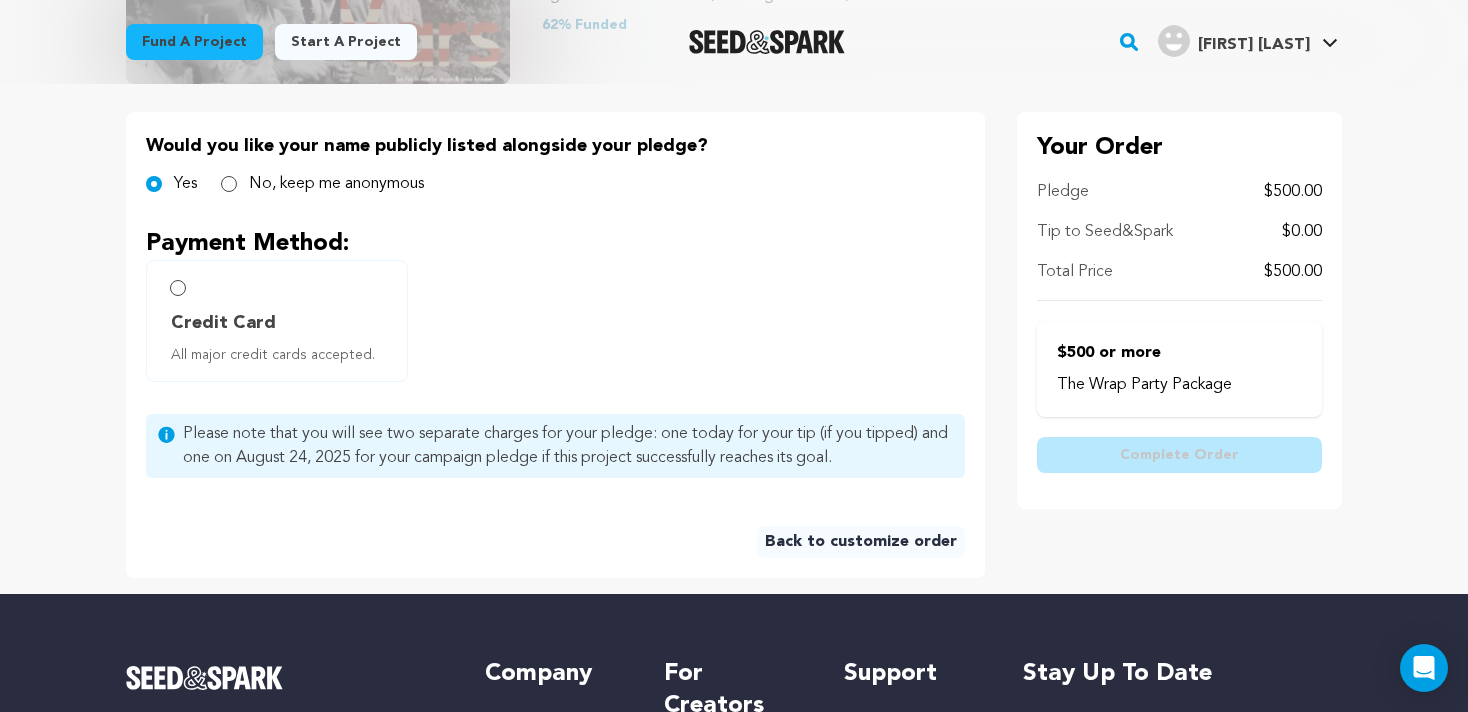 scroll, scrollTop: 400, scrollLeft: 0, axis: vertical 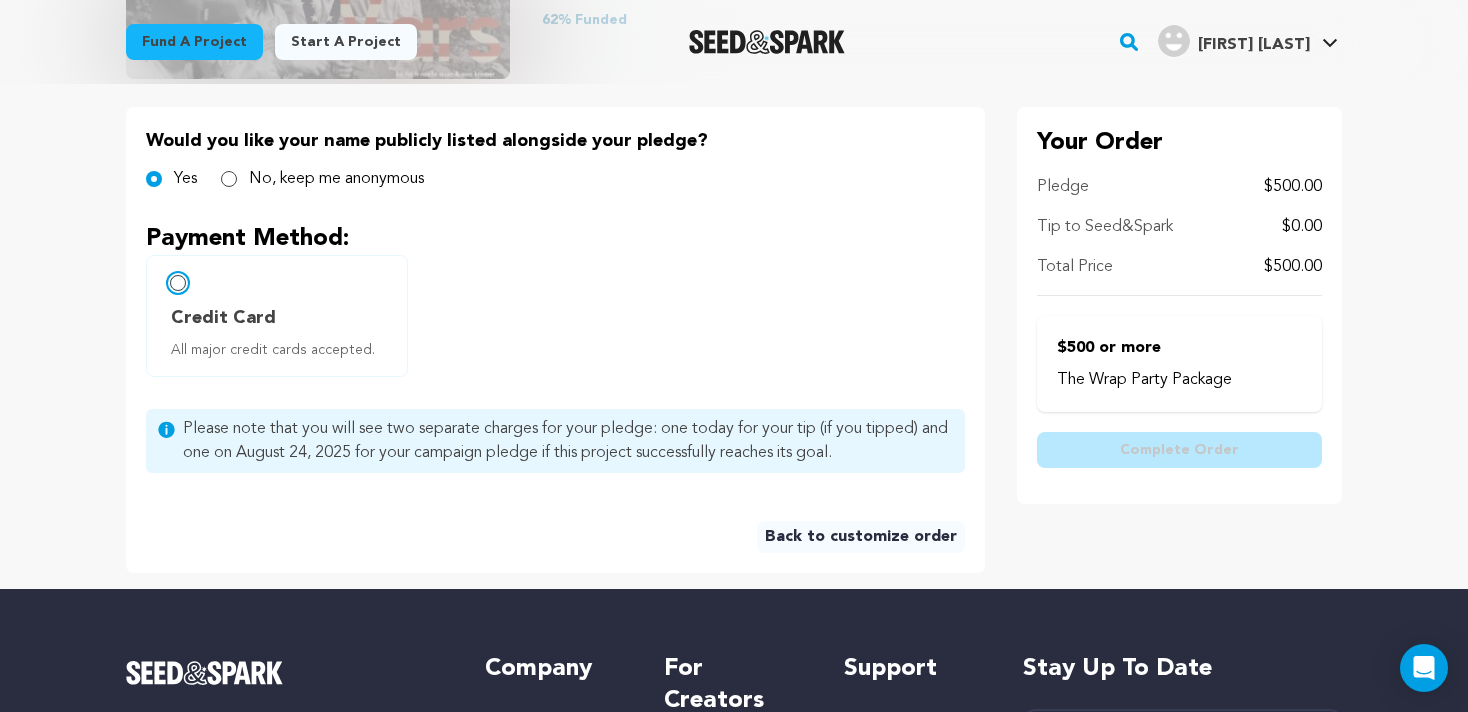 click on "Credit Card
All major credit cards accepted." at bounding box center (178, 283) 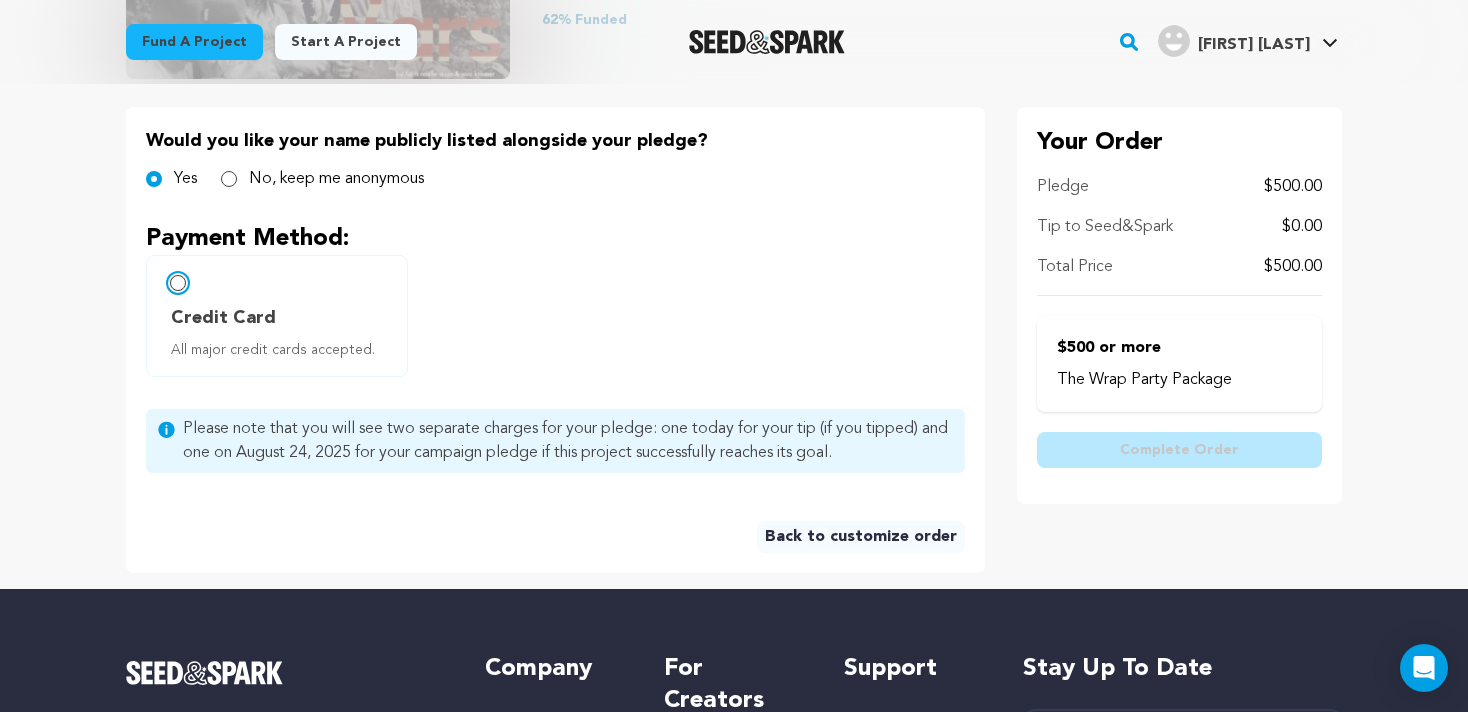 radio on "false" 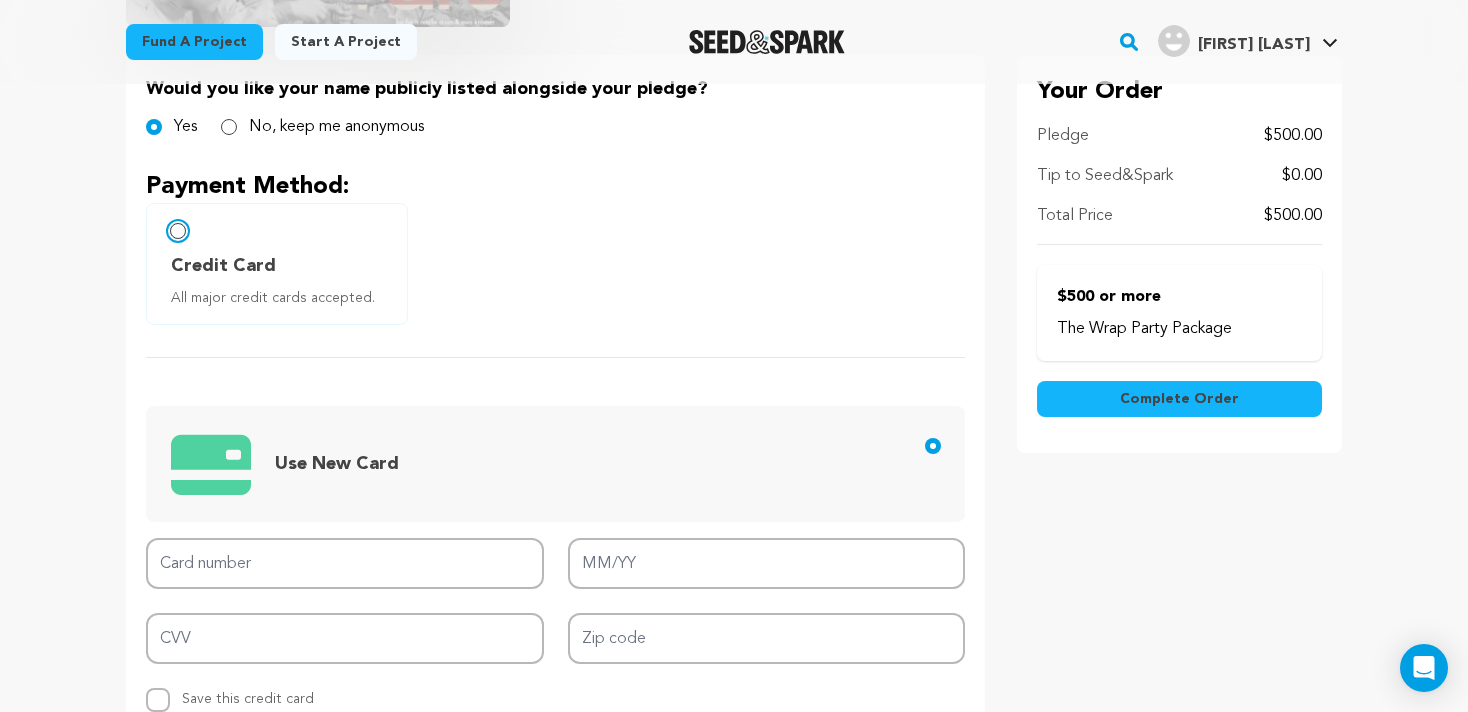 scroll, scrollTop: 600, scrollLeft: 0, axis: vertical 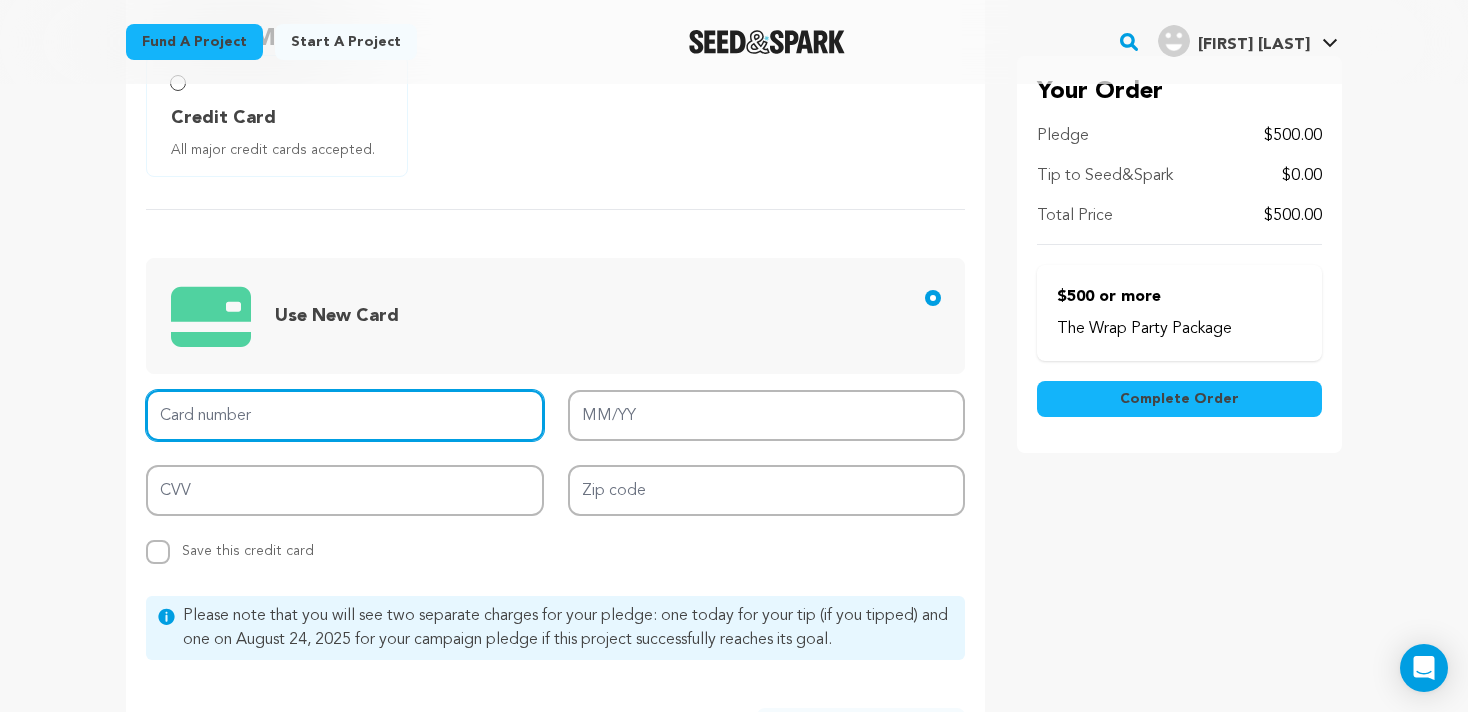 click on "Card number" at bounding box center (345, 415) 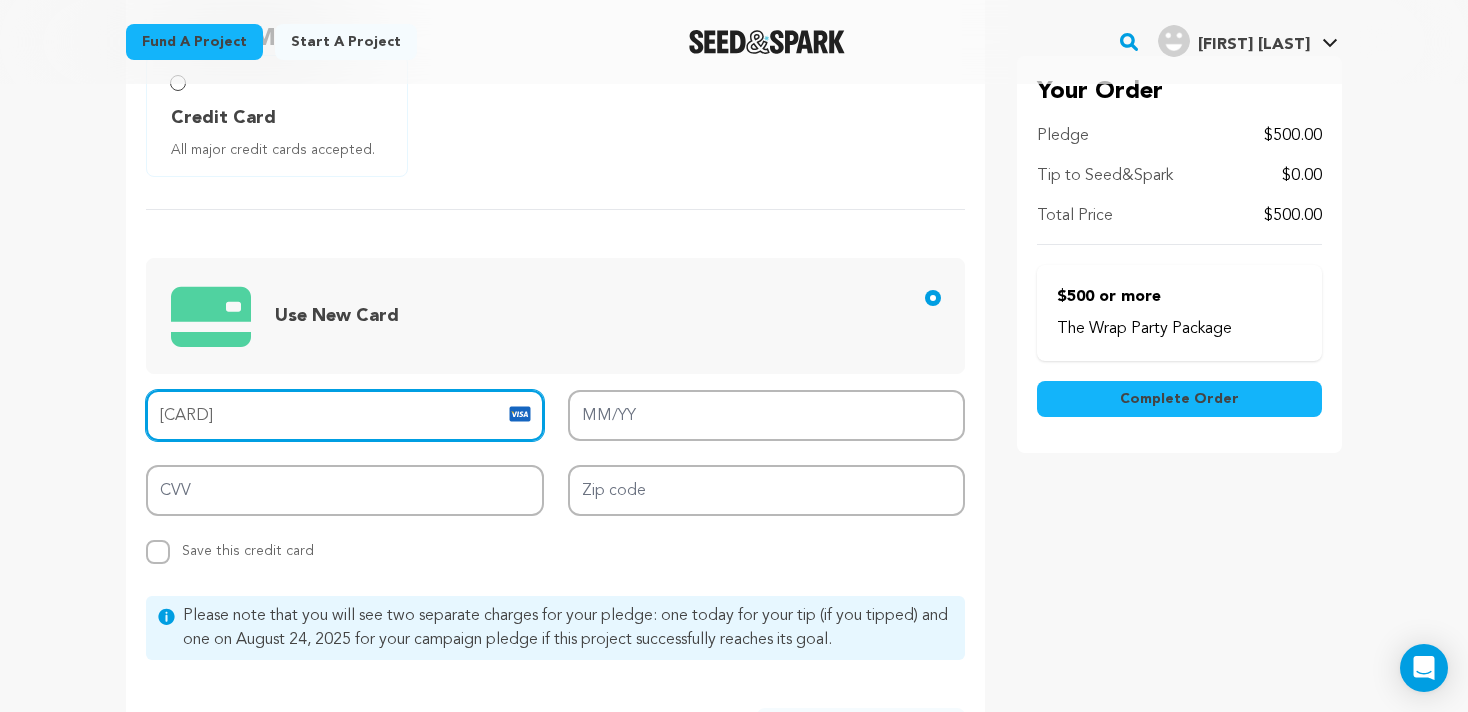 type on "[CARD]" 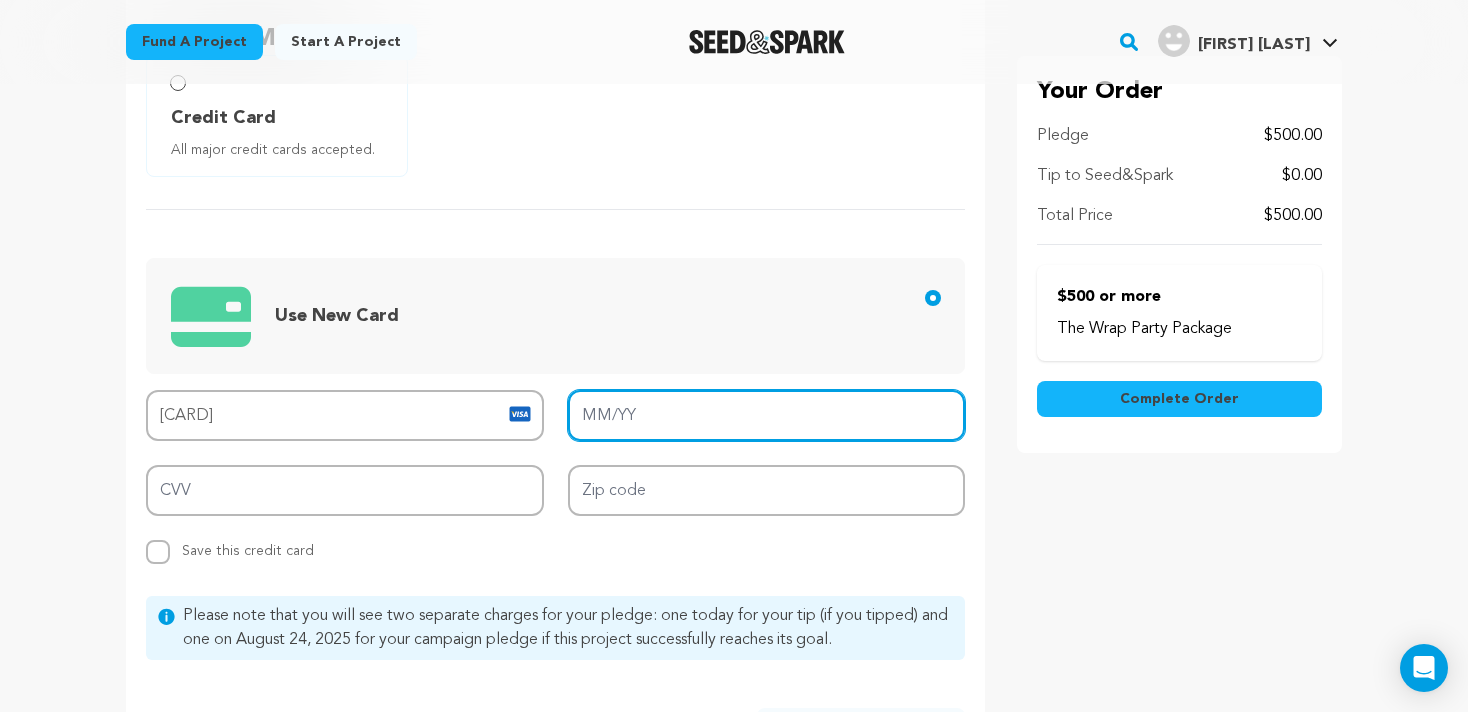click on "MM/YY" at bounding box center (767, 415) 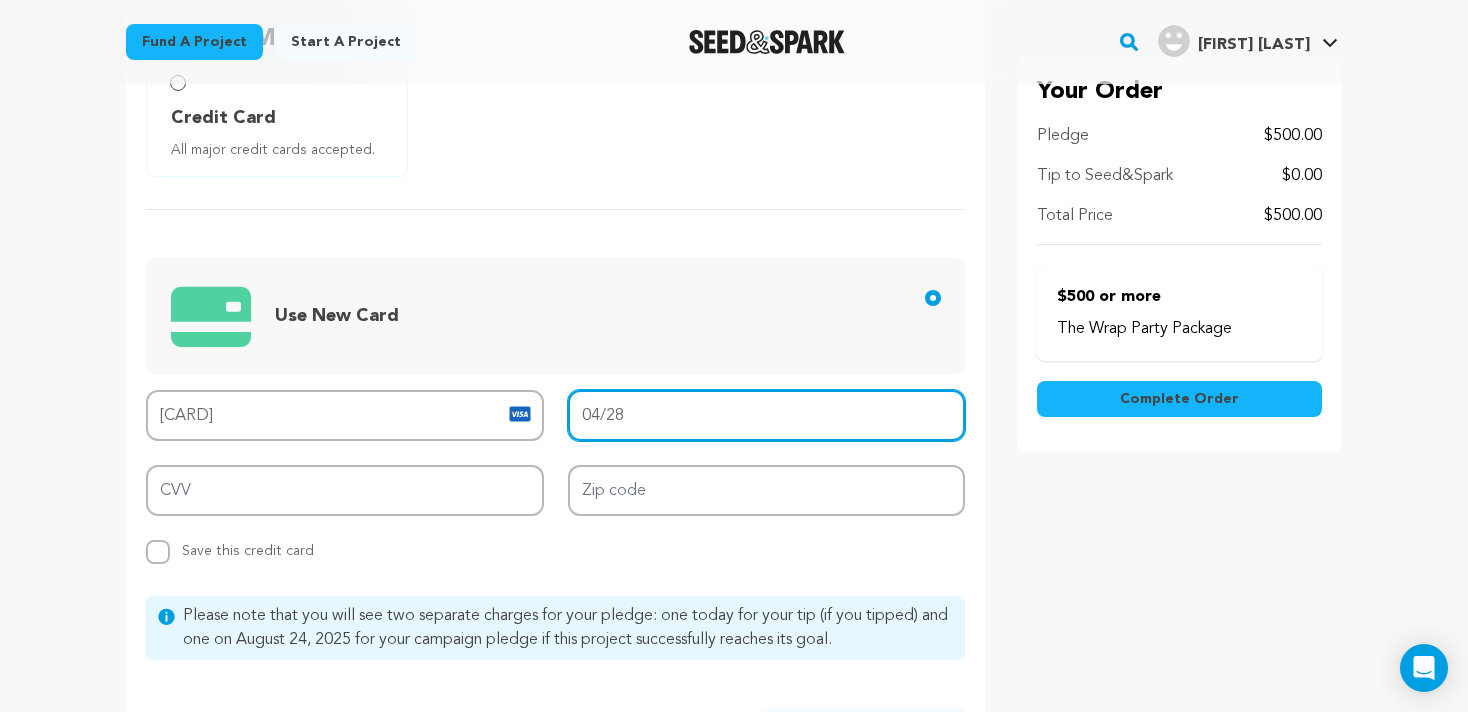 type on "04/28" 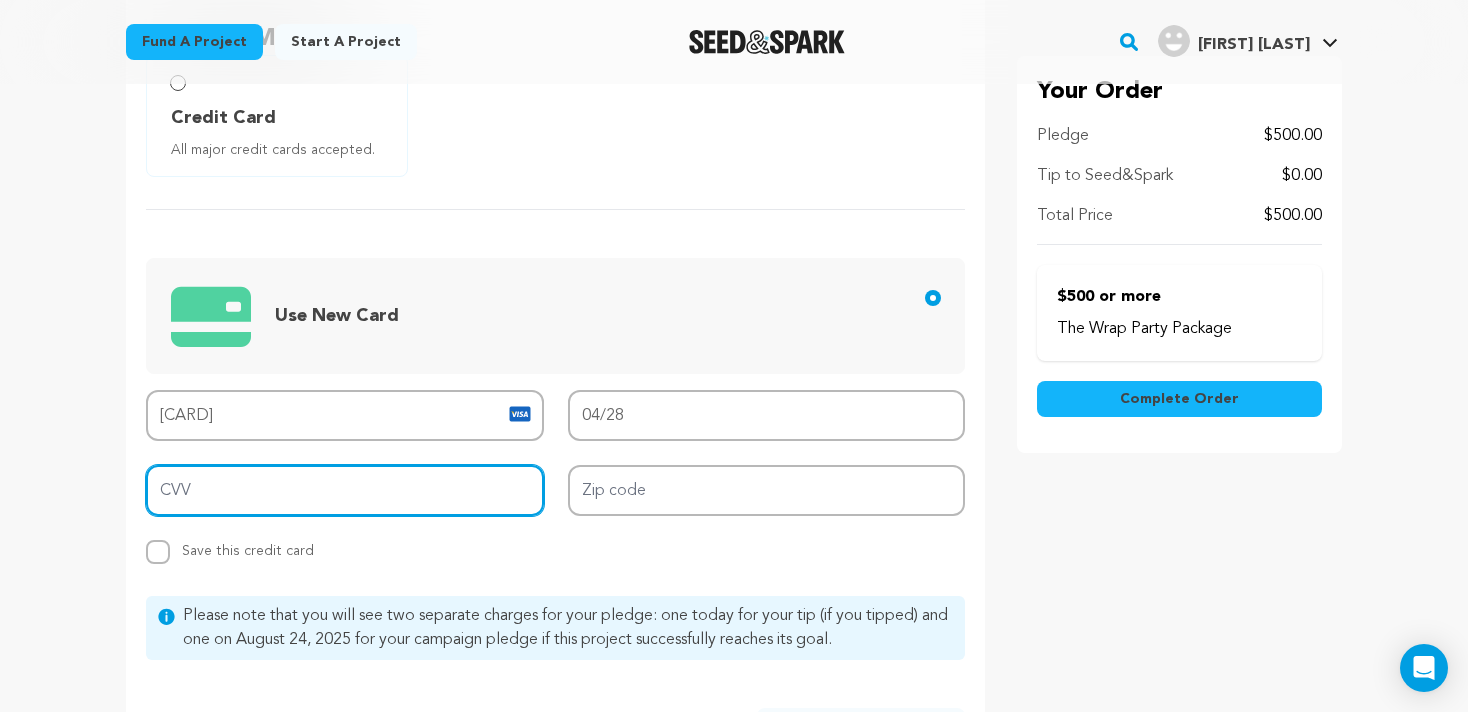 click on "CVV" at bounding box center (345, 490) 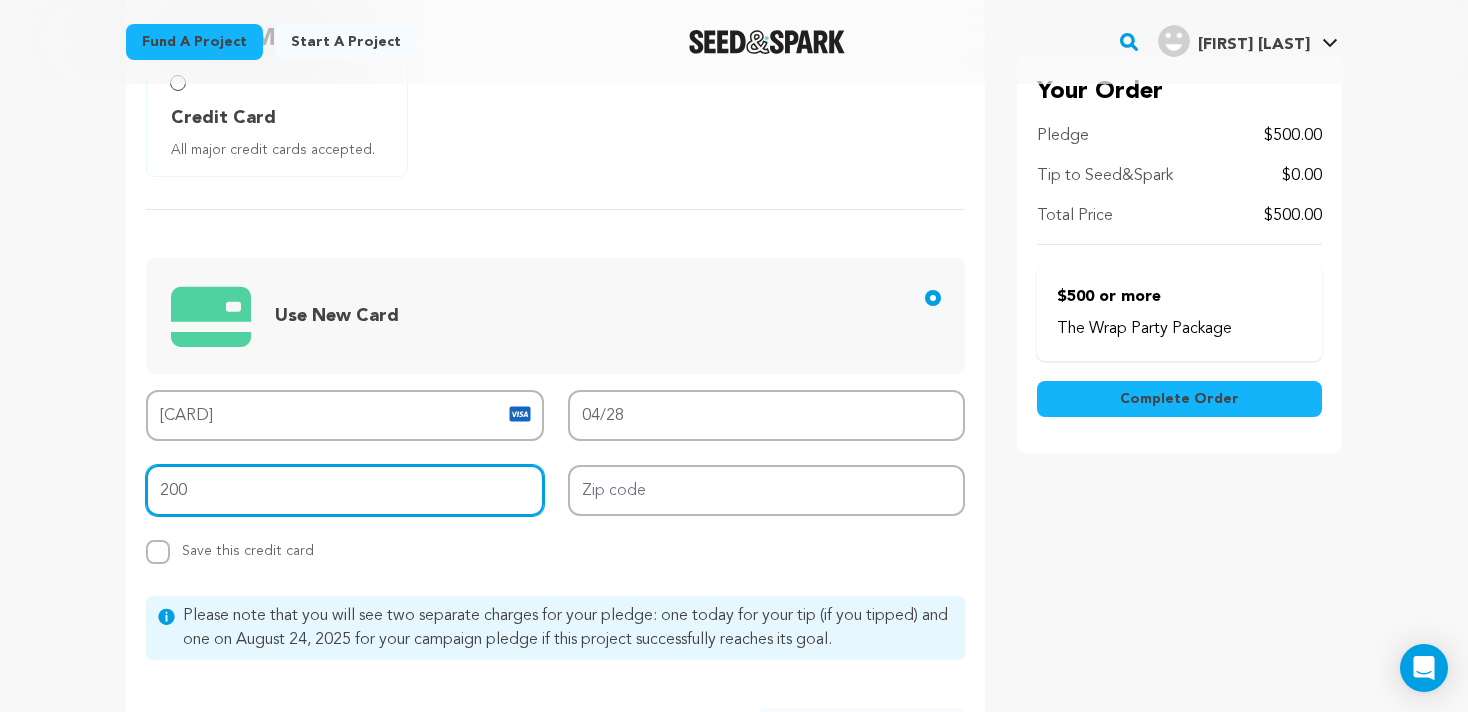 type on "200" 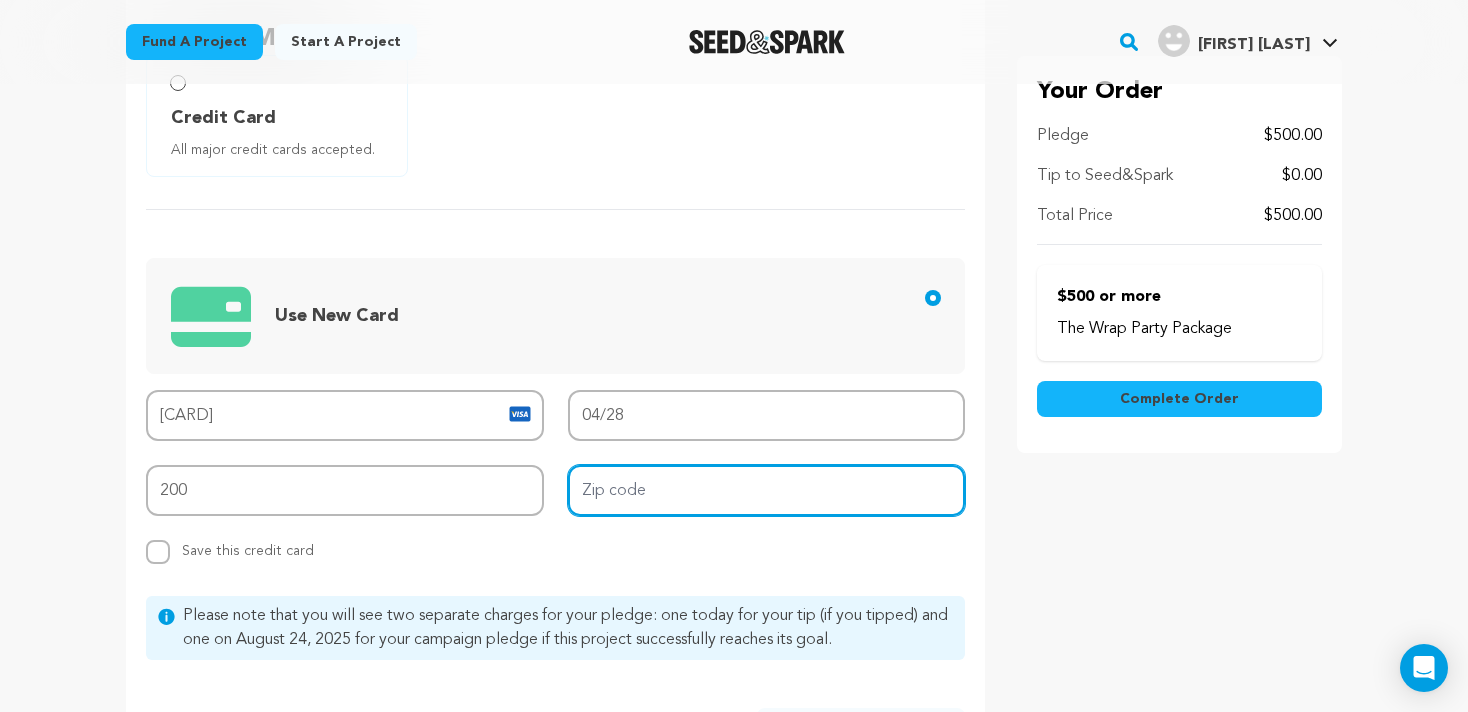 click on "Zip code" at bounding box center (767, 490) 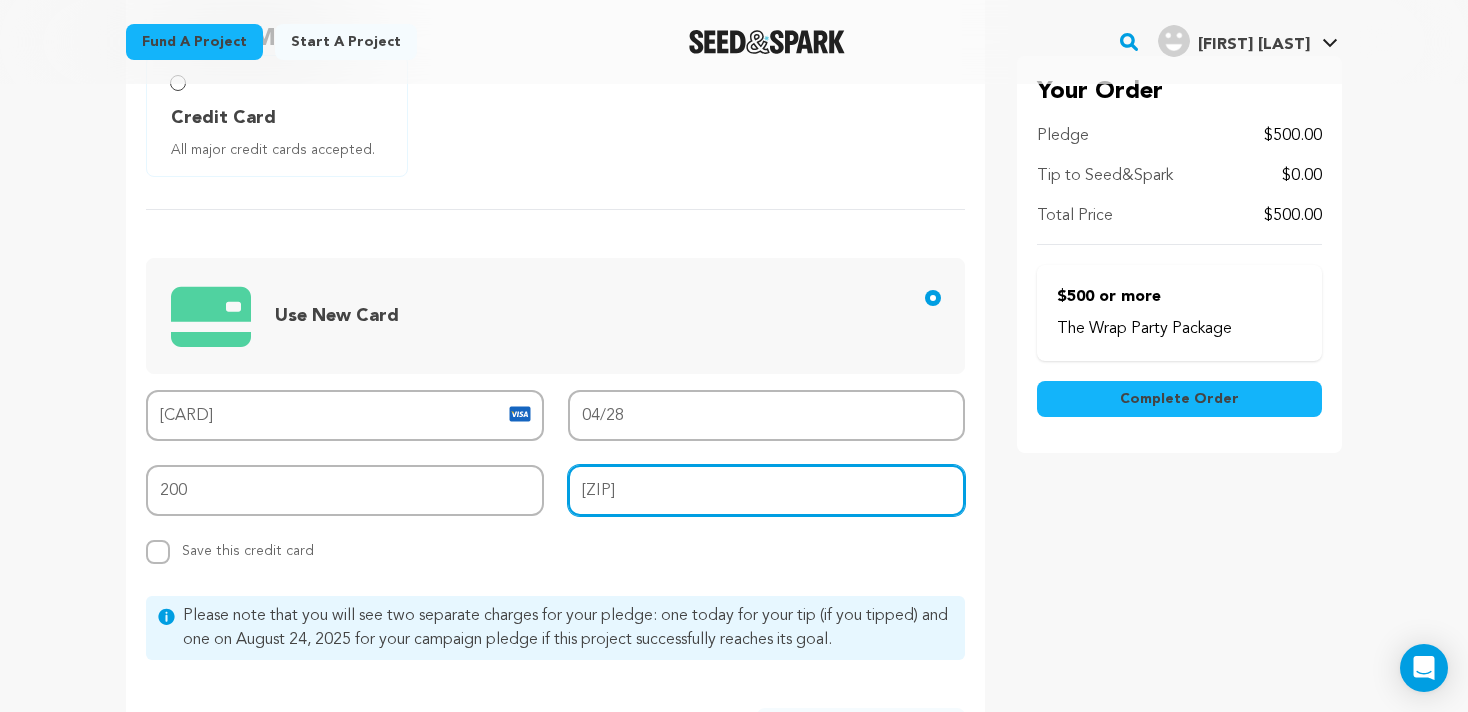 type on "91384" 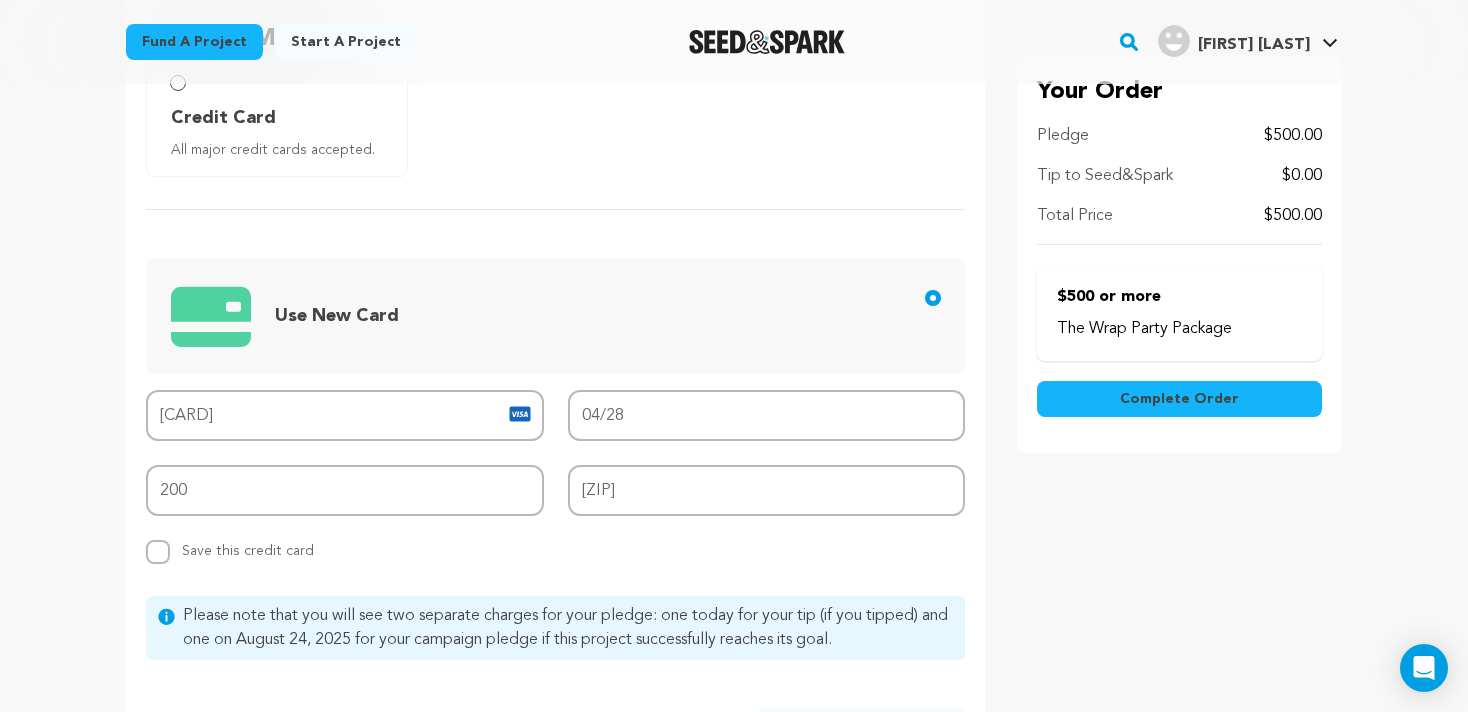 click on "Your Order
Pledge
$500.00
Tip to Seed&Spark
$0.00
Total Price
$500.00
The Wrap Party Package" at bounding box center (1179, 333) 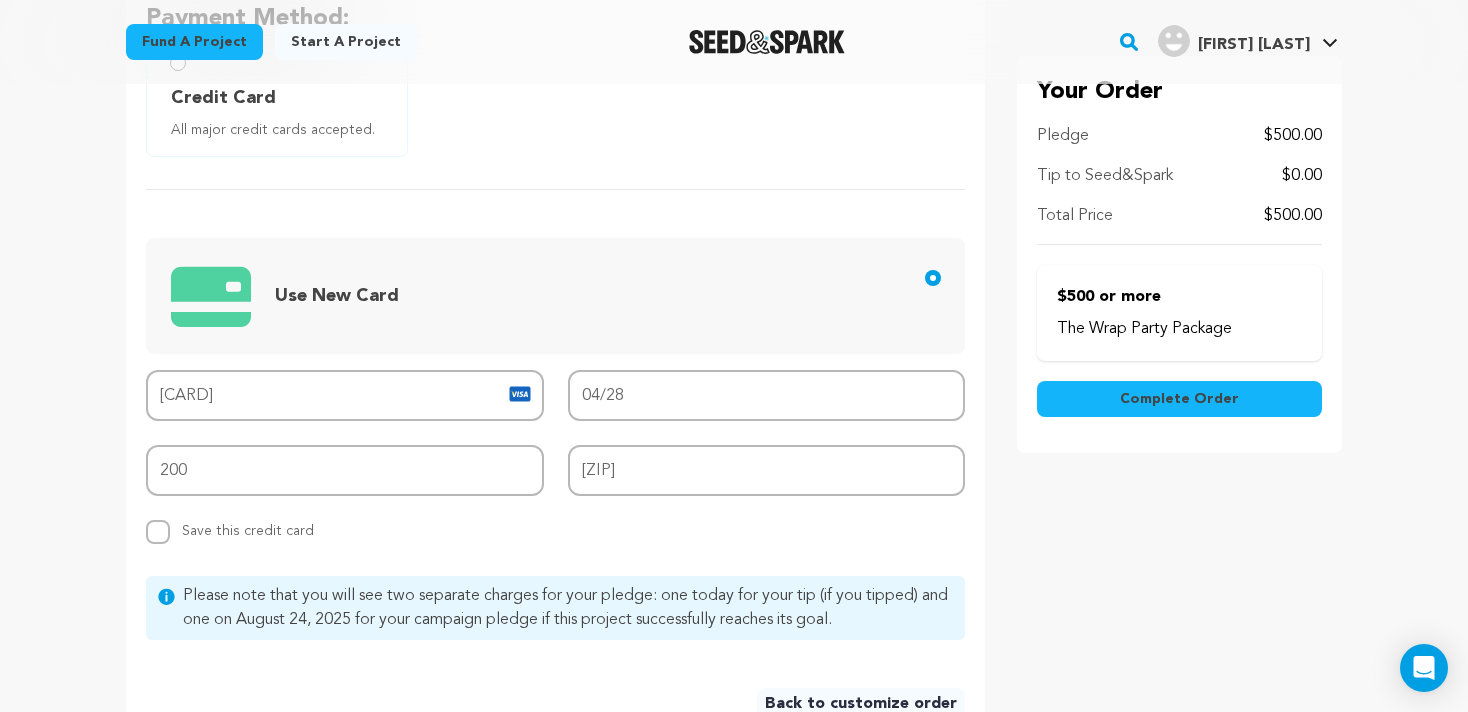 scroll, scrollTop: 600, scrollLeft: 0, axis: vertical 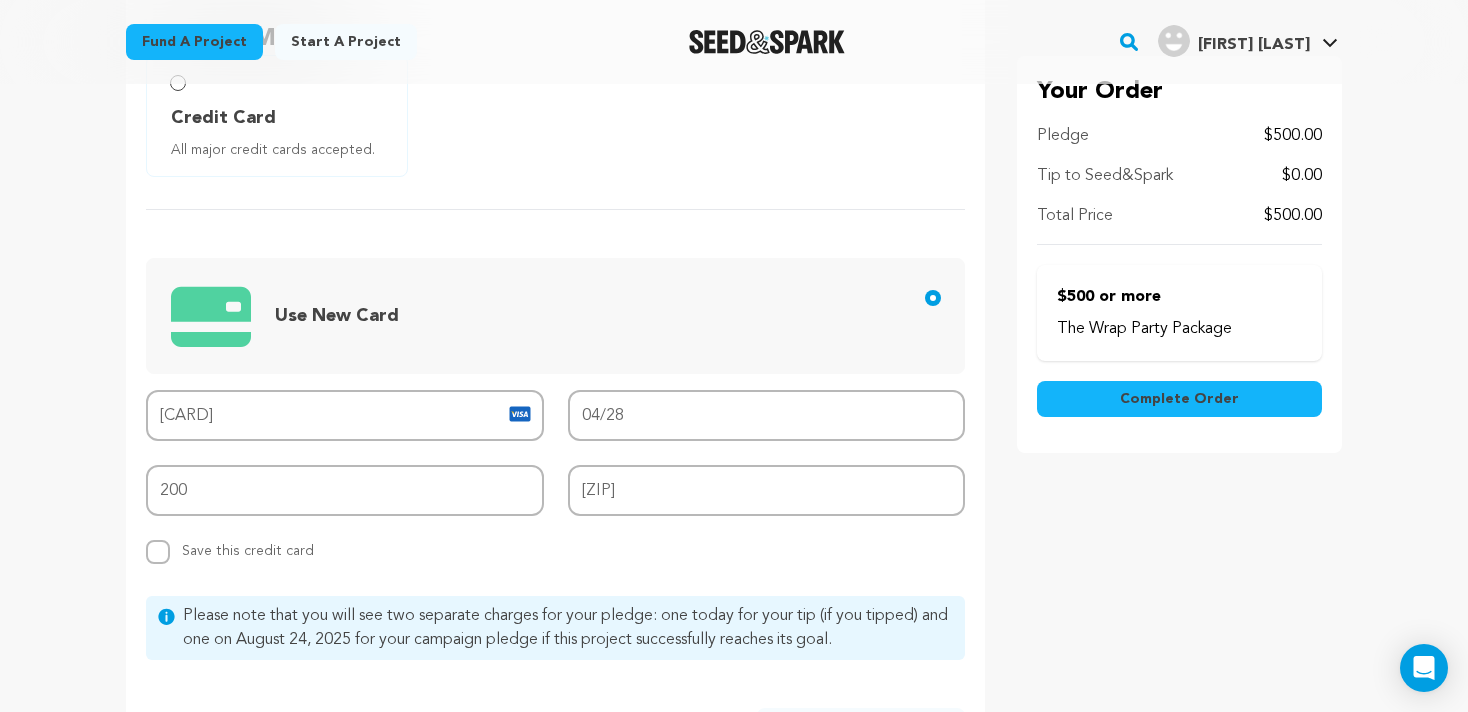click on "Complete Order" at bounding box center (1179, 399) 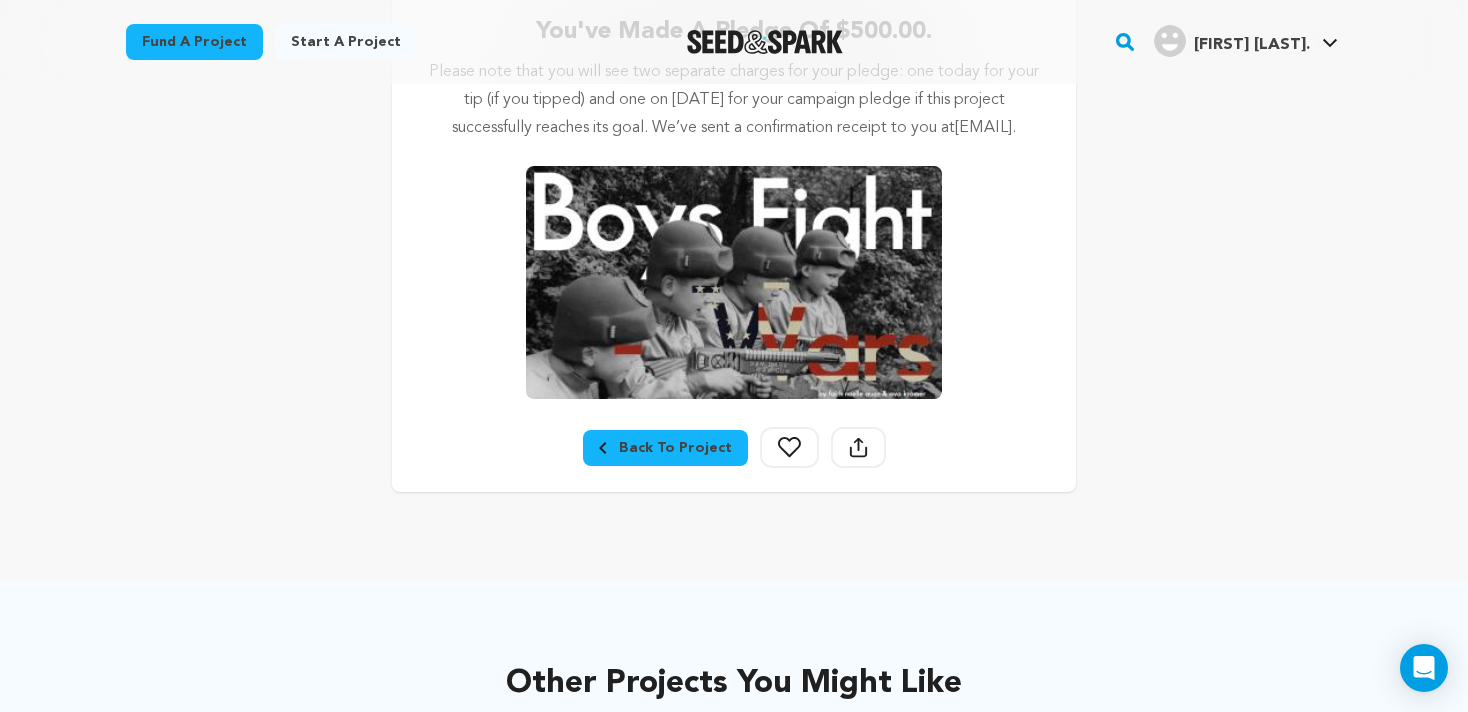 scroll, scrollTop: 400, scrollLeft: 0, axis: vertical 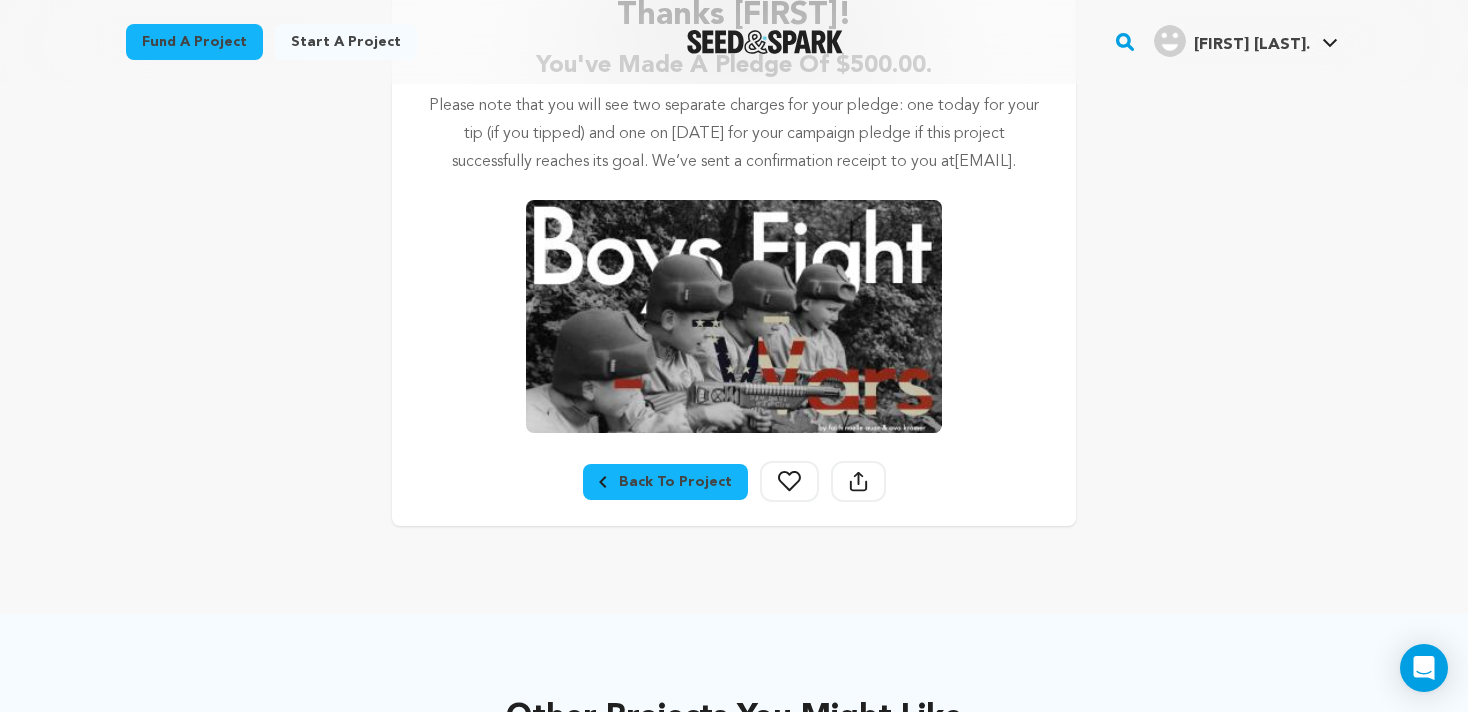 click at bounding box center (734, 316) 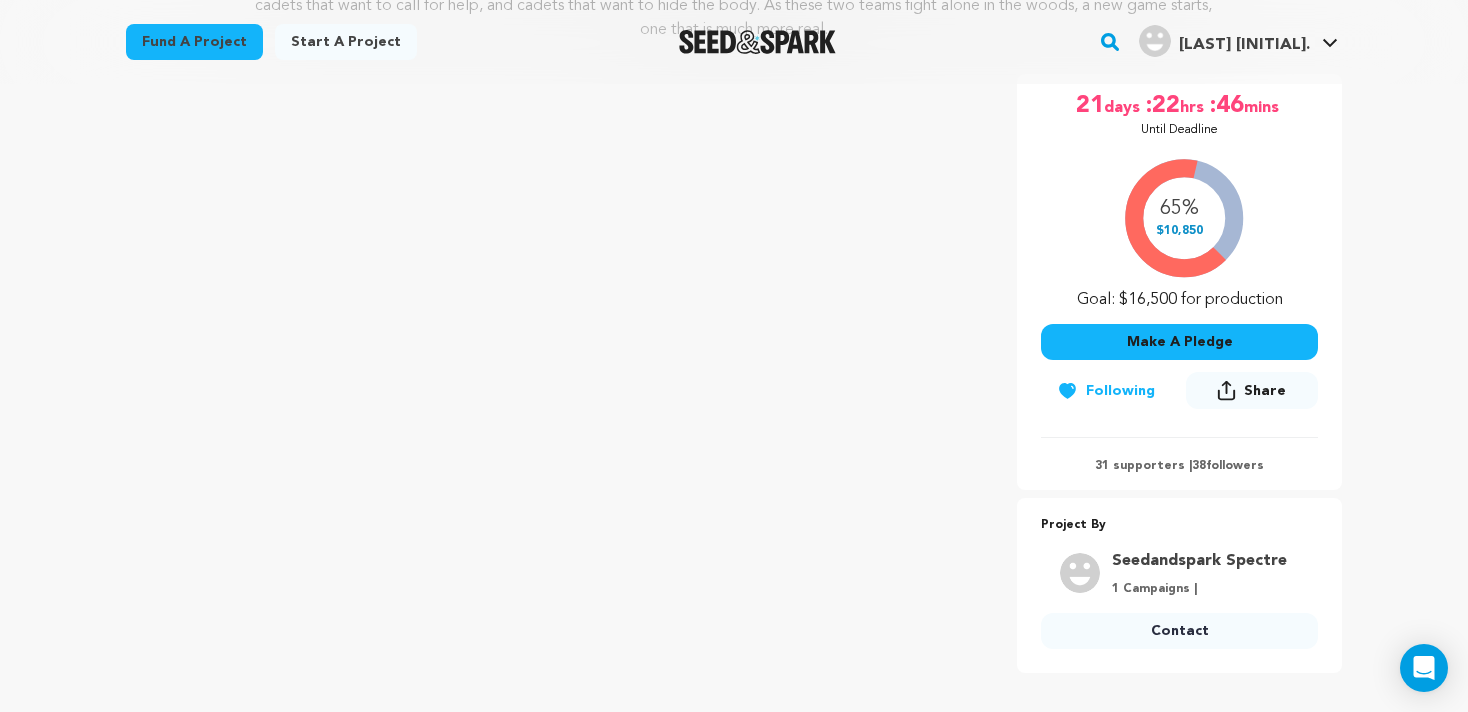 scroll, scrollTop: 300, scrollLeft: 0, axis: vertical 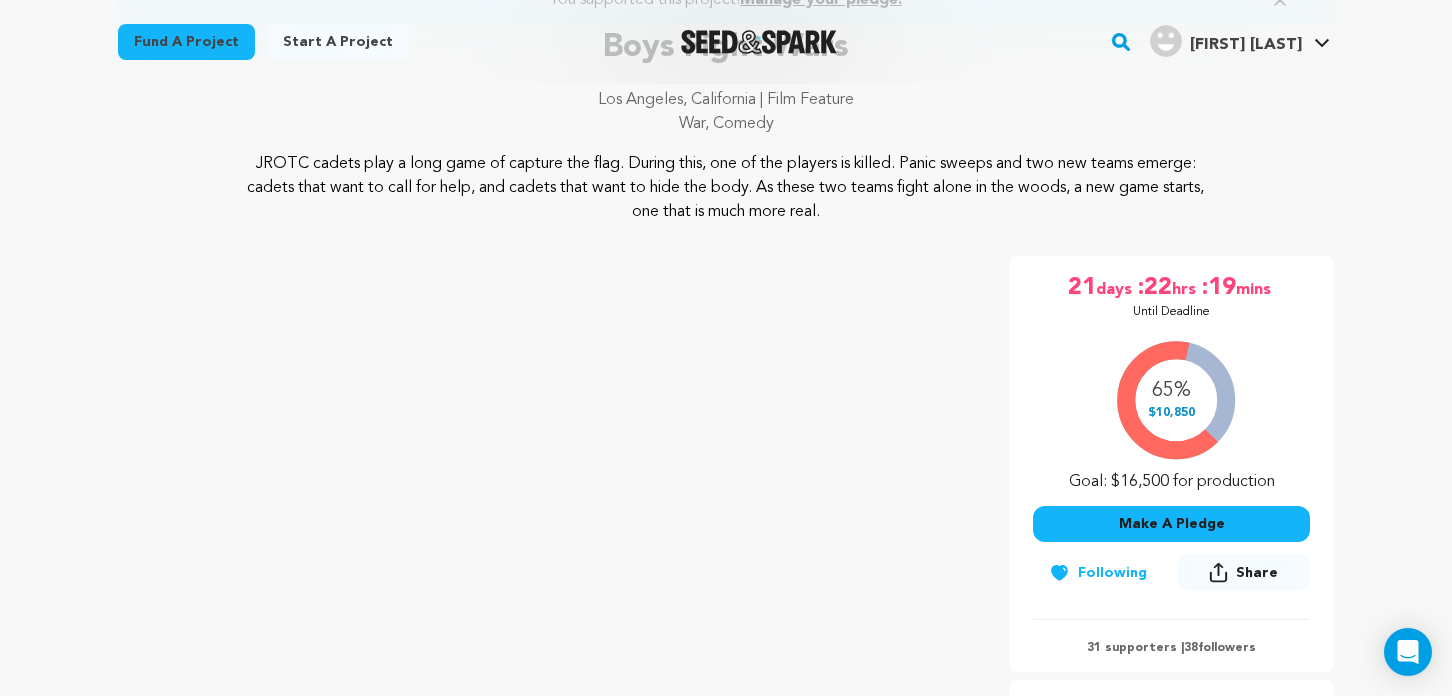 click on "Make A Pledge" at bounding box center (1171, 524) 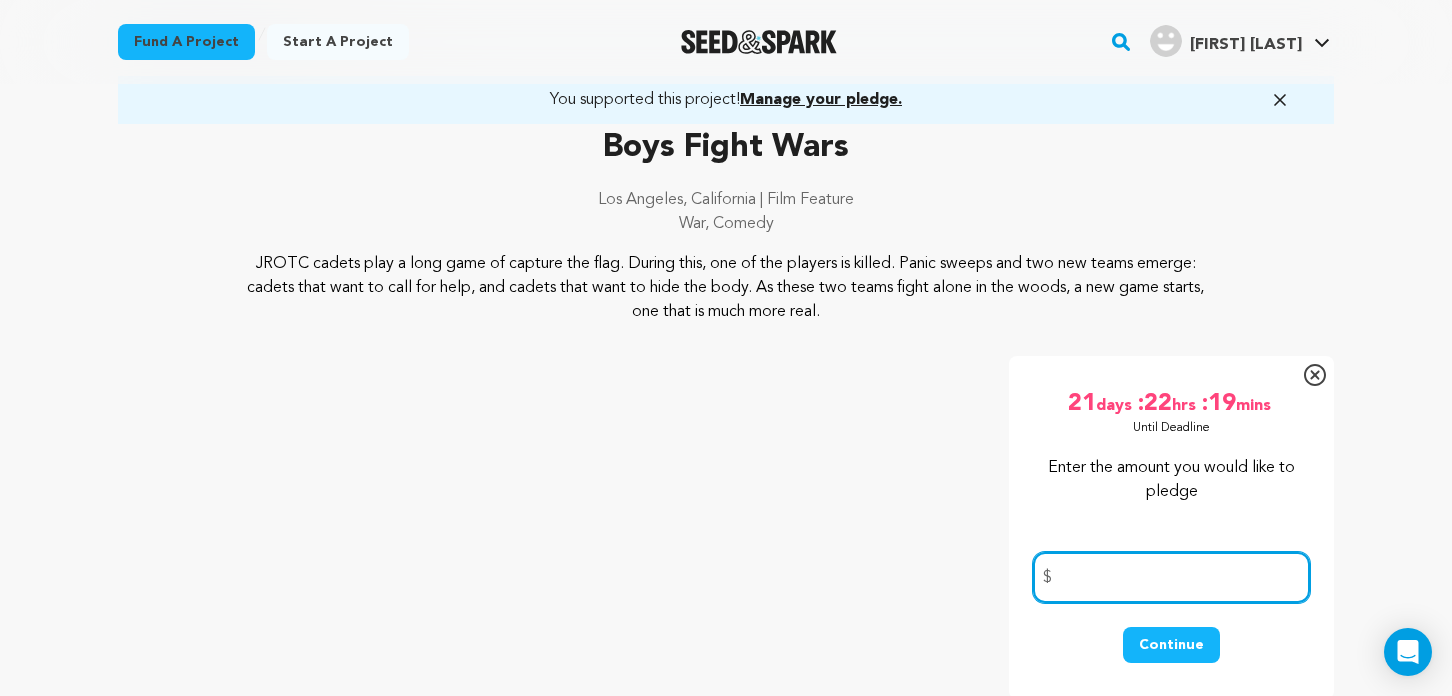 scroll, scrollTop: 100, scrollLeft: 0, axis: vertical 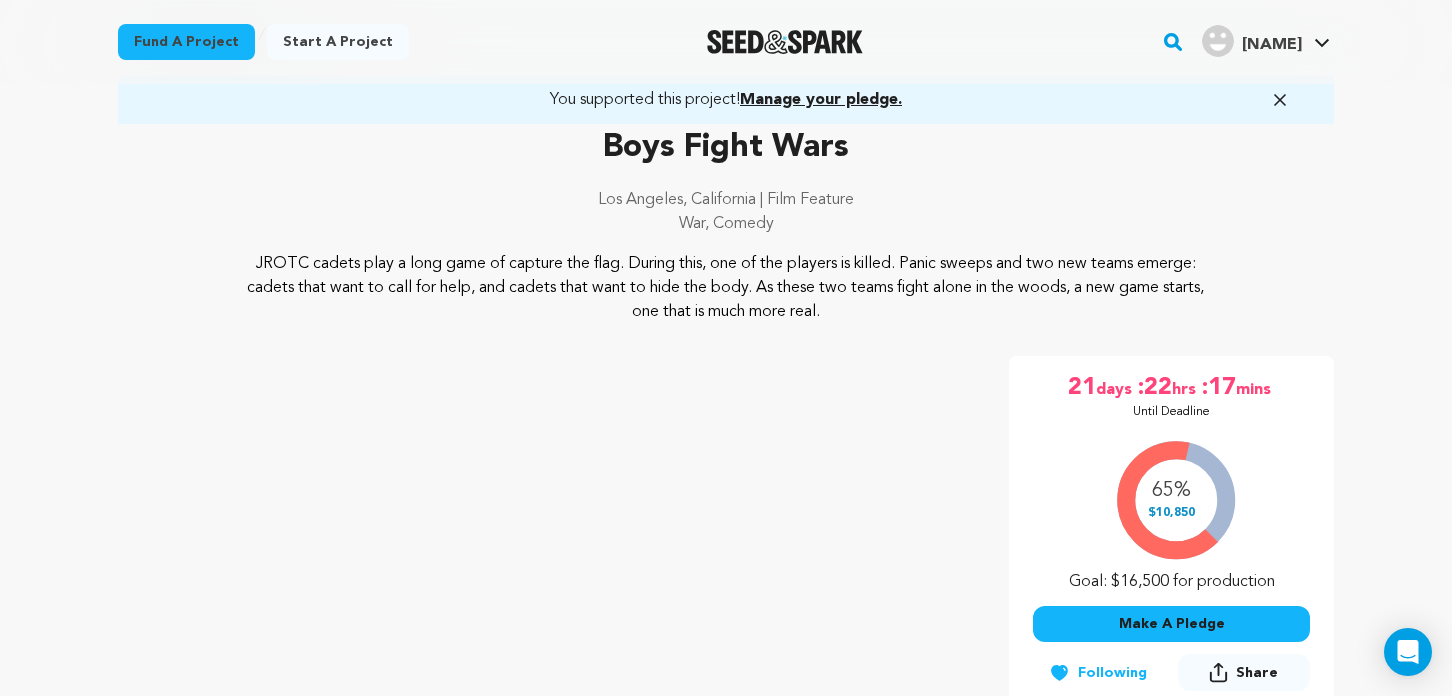 click on "Manage  your pledge." at bounding box center [821, 100] 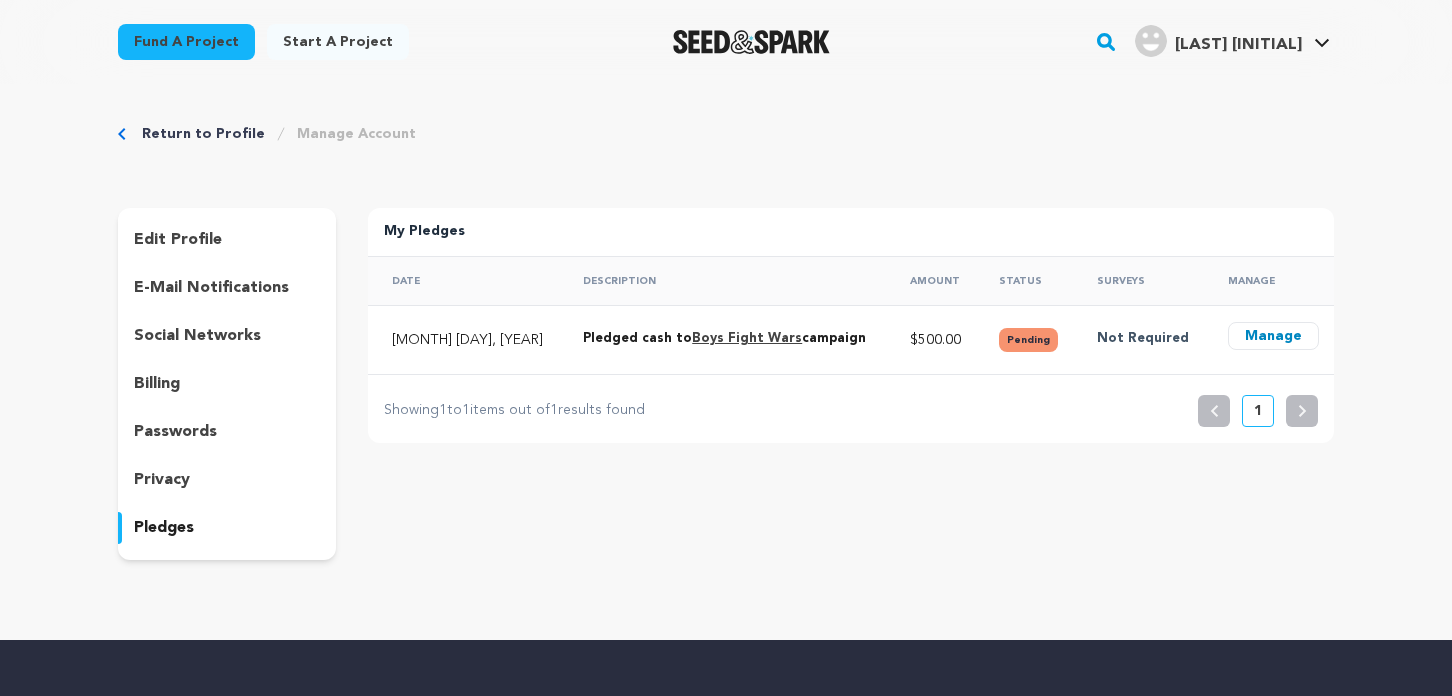 scroll, scrollTop: 0, scrollLeft: 0, axis: both 